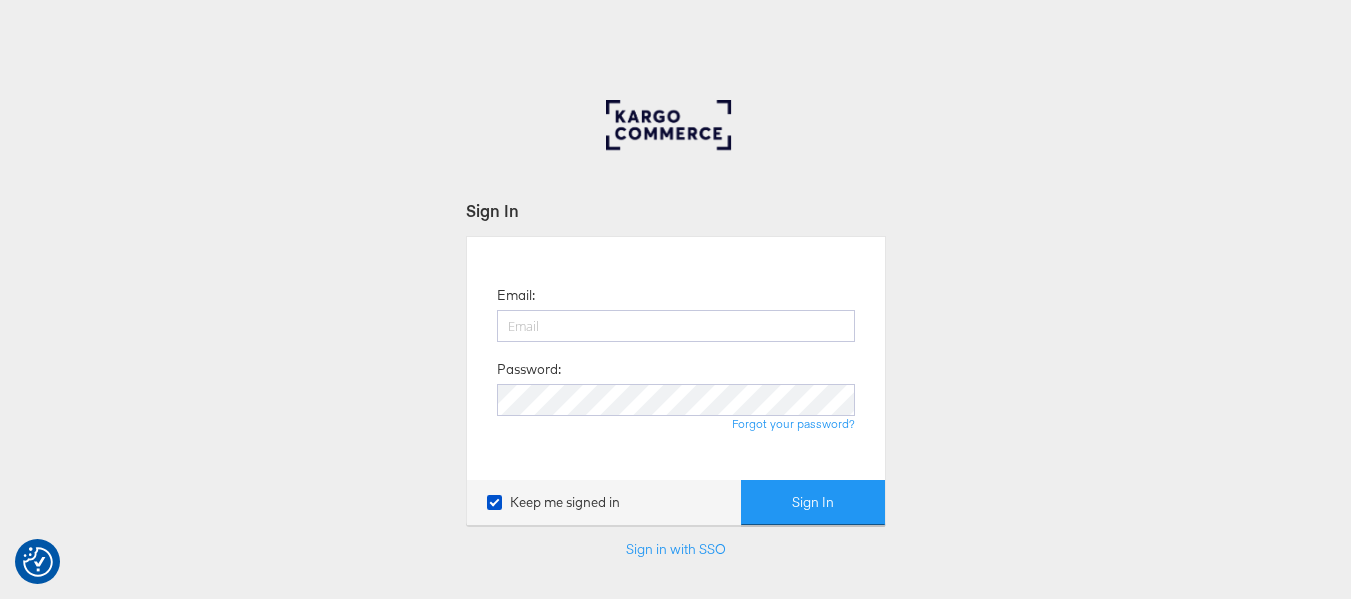 scroll, scrollTop: 0, scrollLeft: 0, axis: both 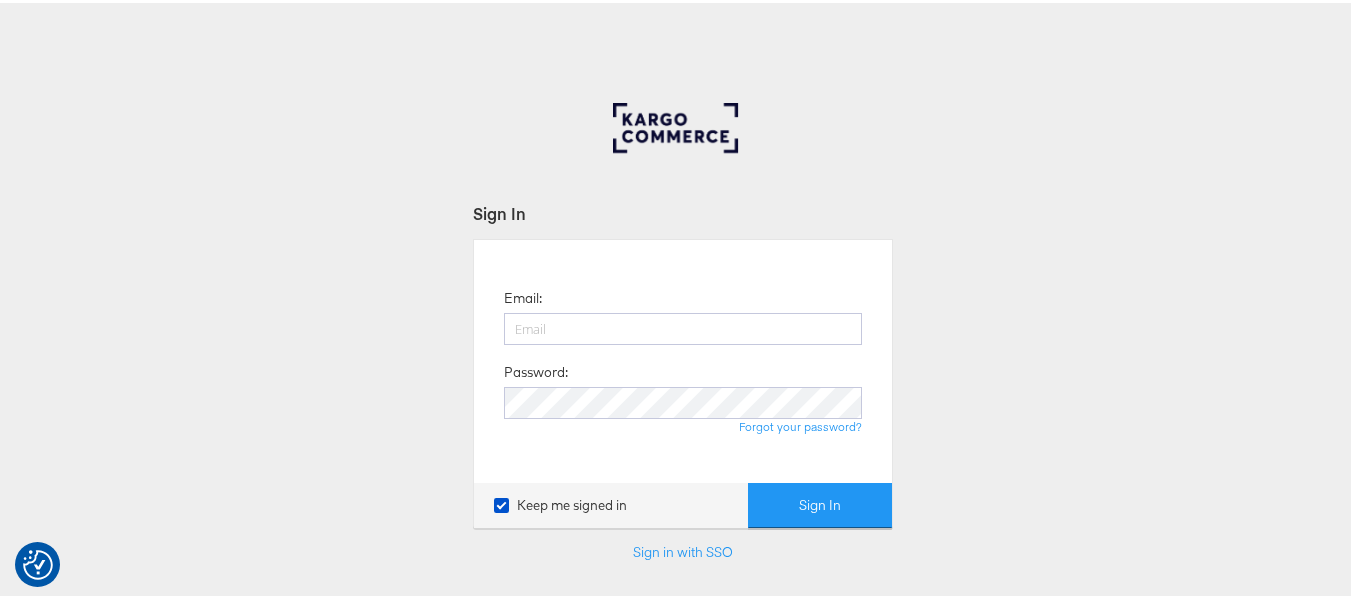 type on "aparna.doniparthi@kargo.com" 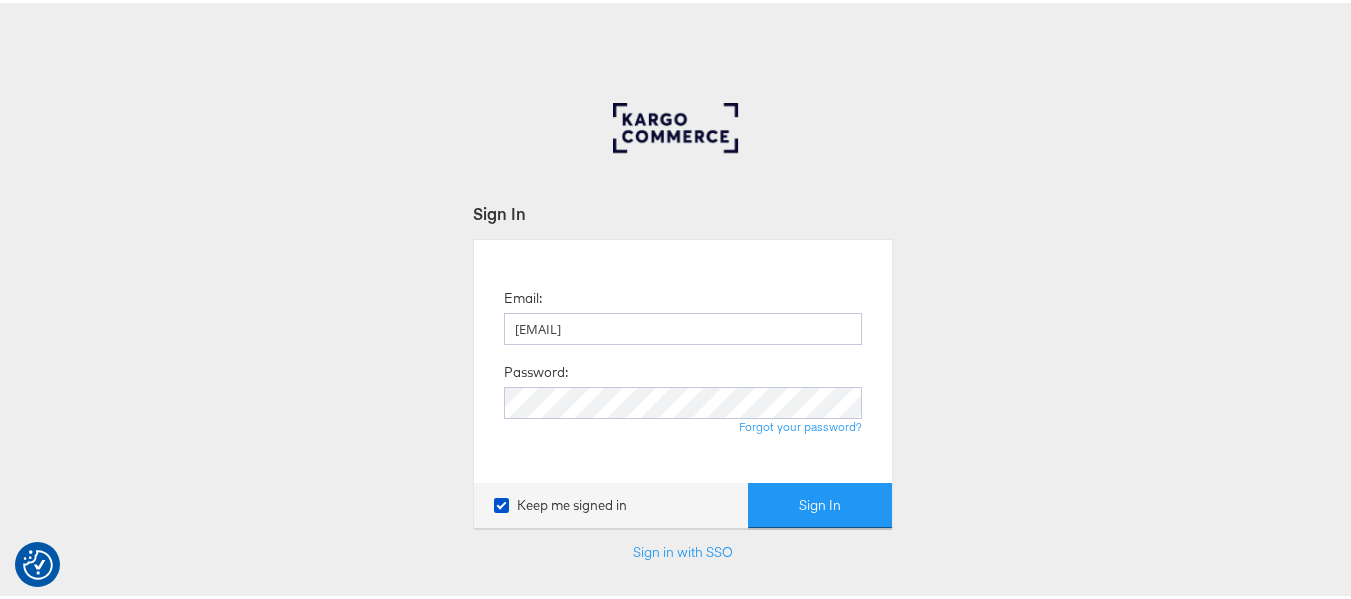 drag, startPoint x: 0, startPoint y: 0, endPoint x: 801, endPoint y: 476, distance: 931.76013 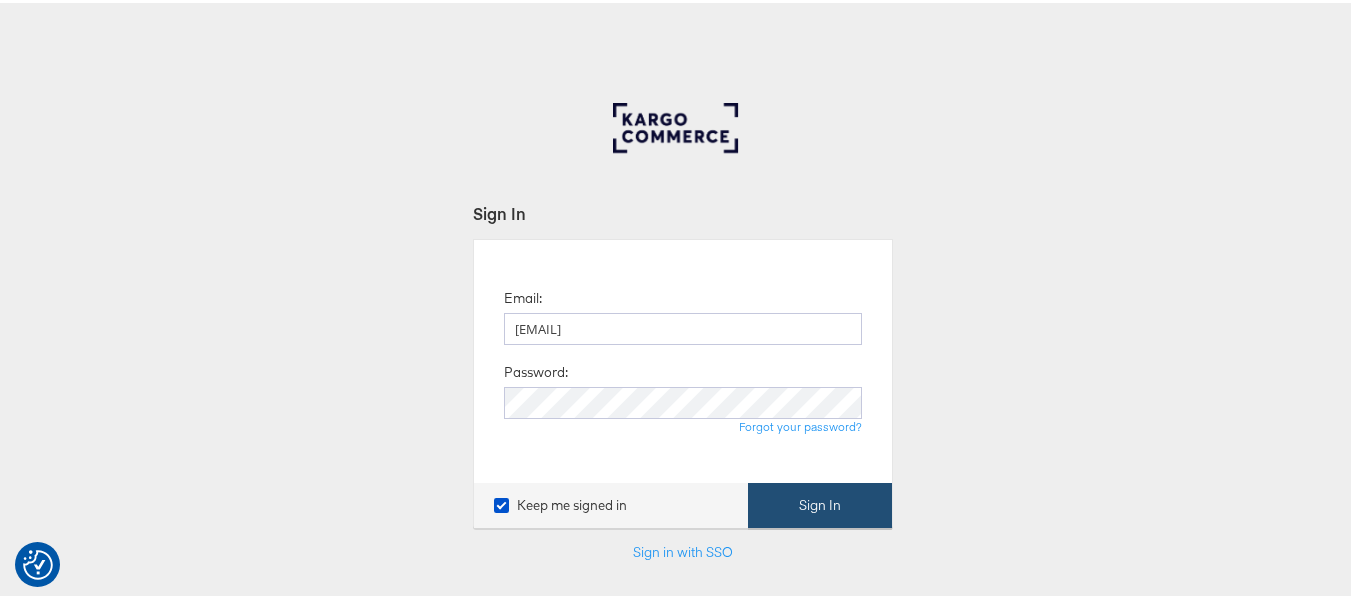 click on "Sign In" at bounding box center [820, 502] 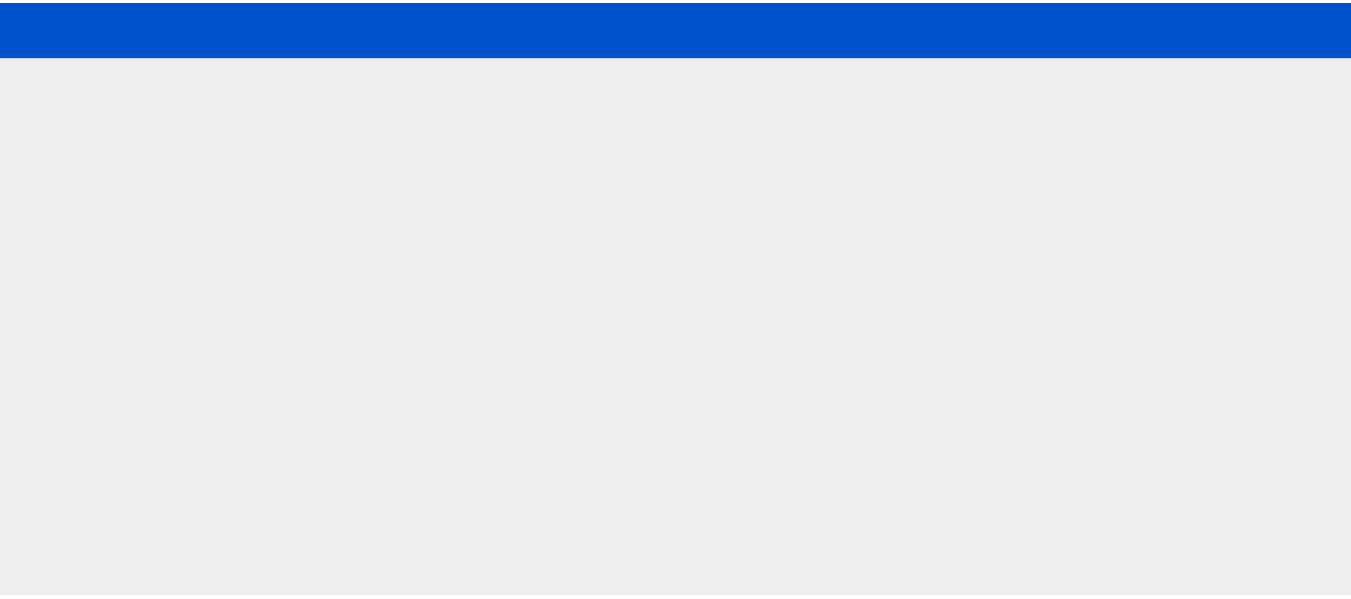 scroll, scrollTop: 0, scrollLeft: 0, axis: both 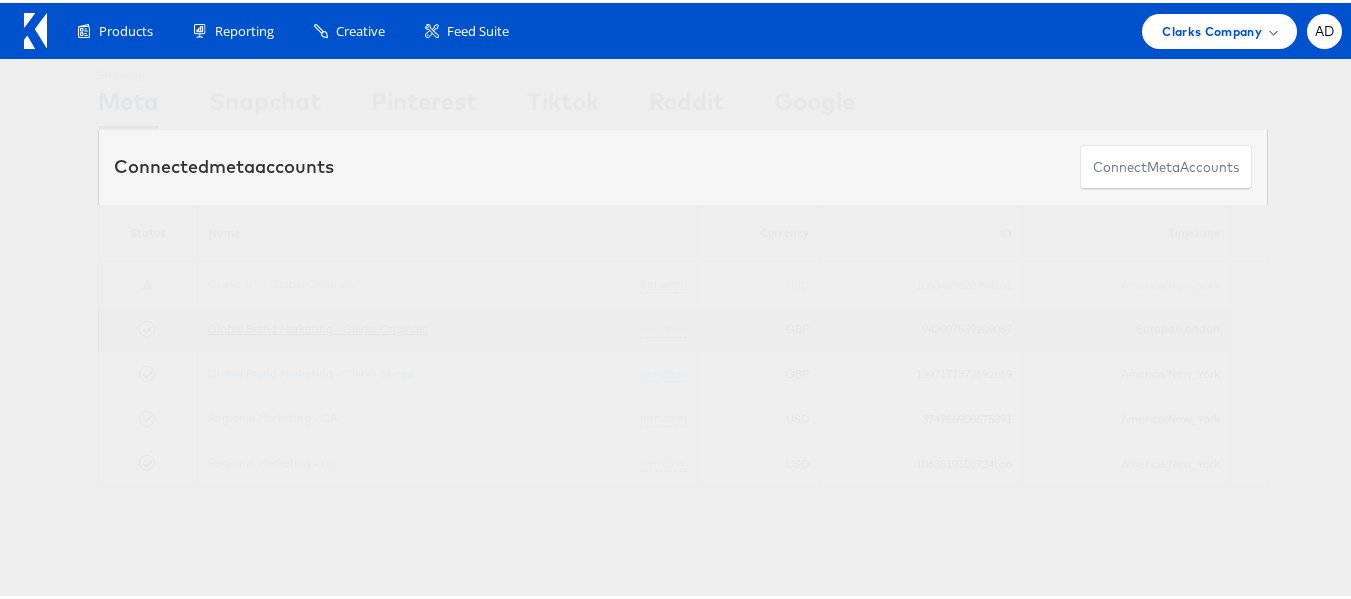 click on "Global Brand Marketing - Clarks Originals" at bounding box center [318, 325] 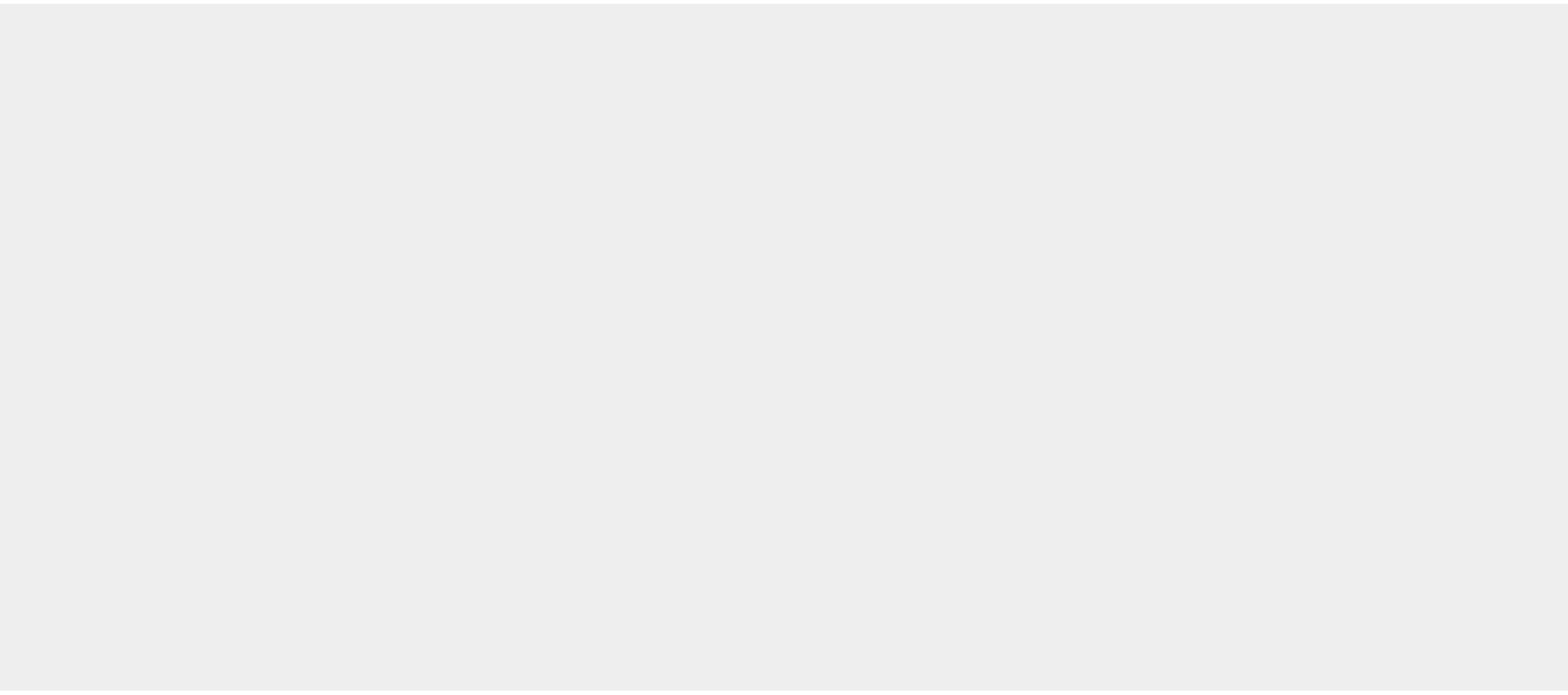 scroll, scrollTop: 0, scrollLeft: 0, axis: both 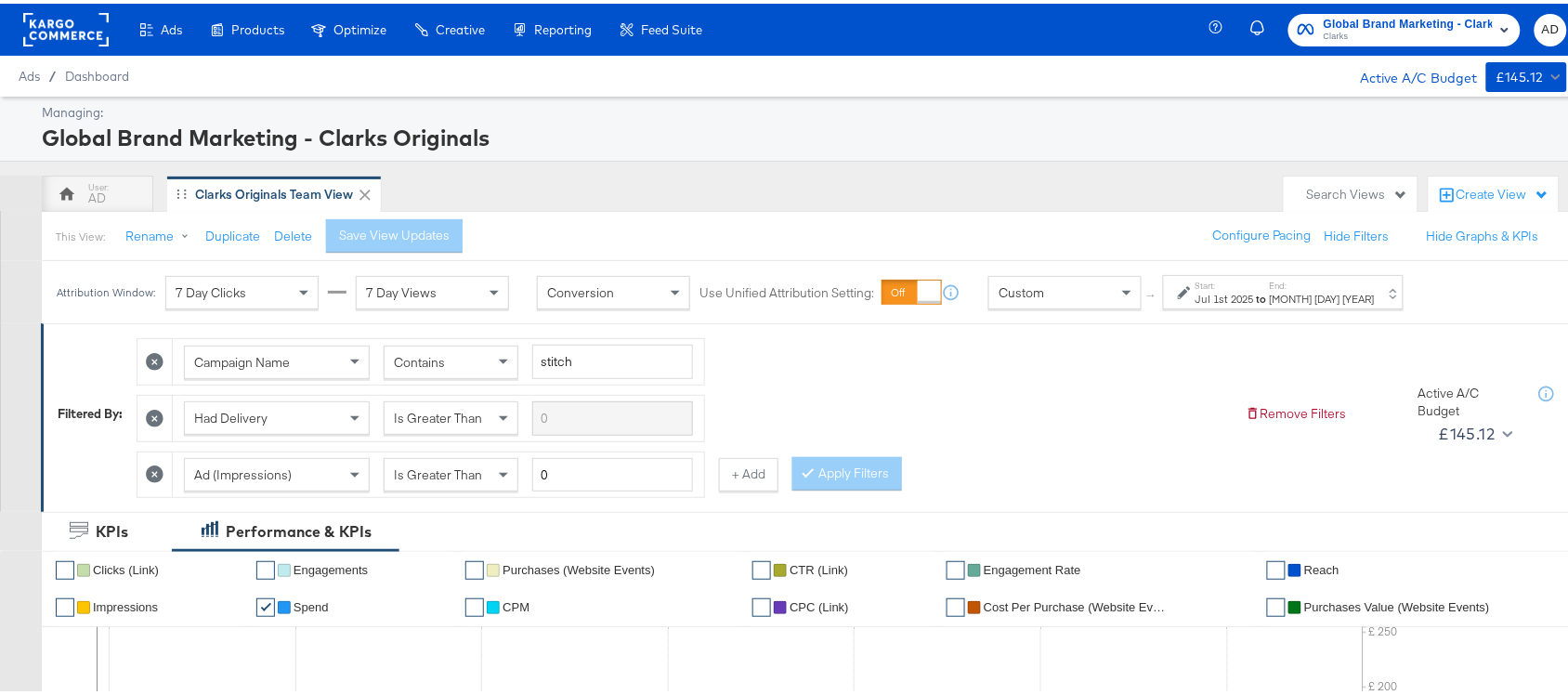 click on "[MONTH] [DAY] [YEAR]" at bounding box center (1322, 295) 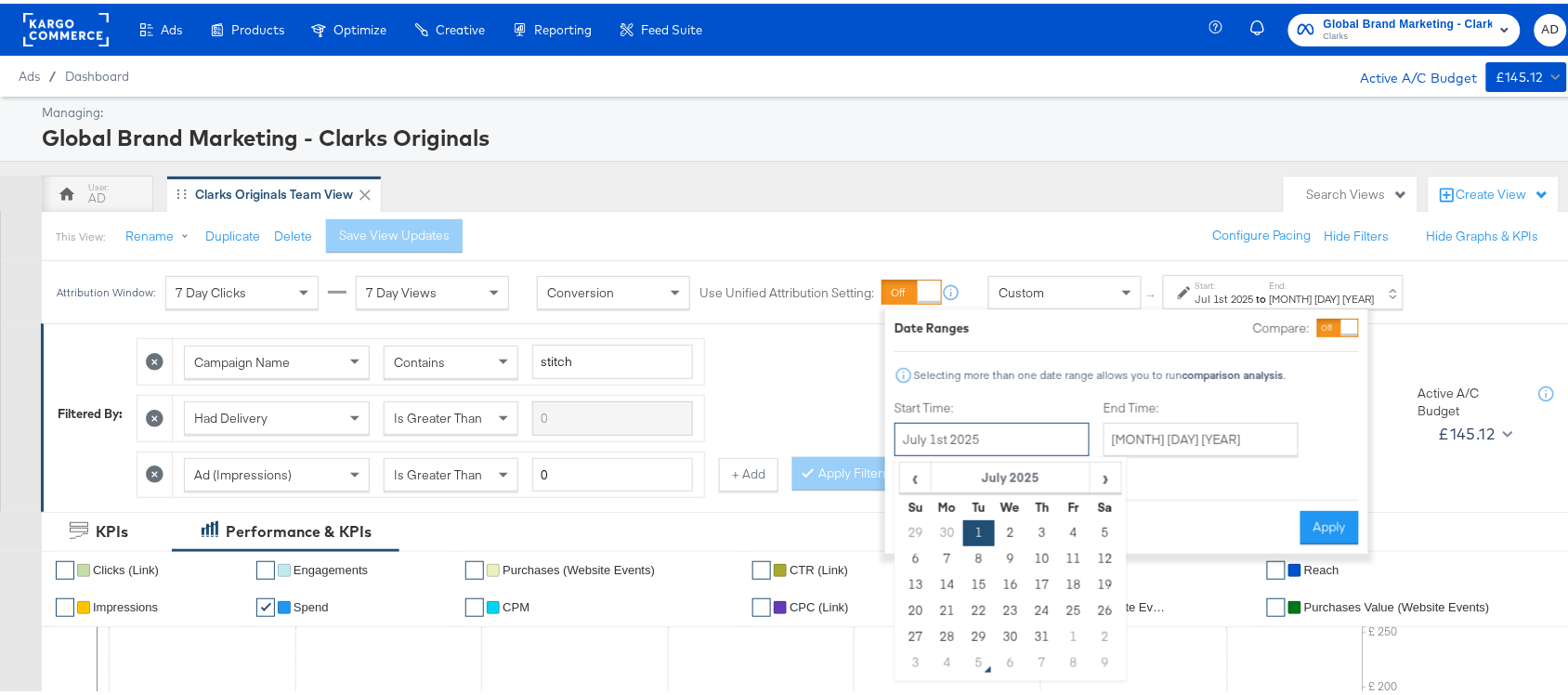 click on "July 1st 2025" at bounding box center (992, 436) 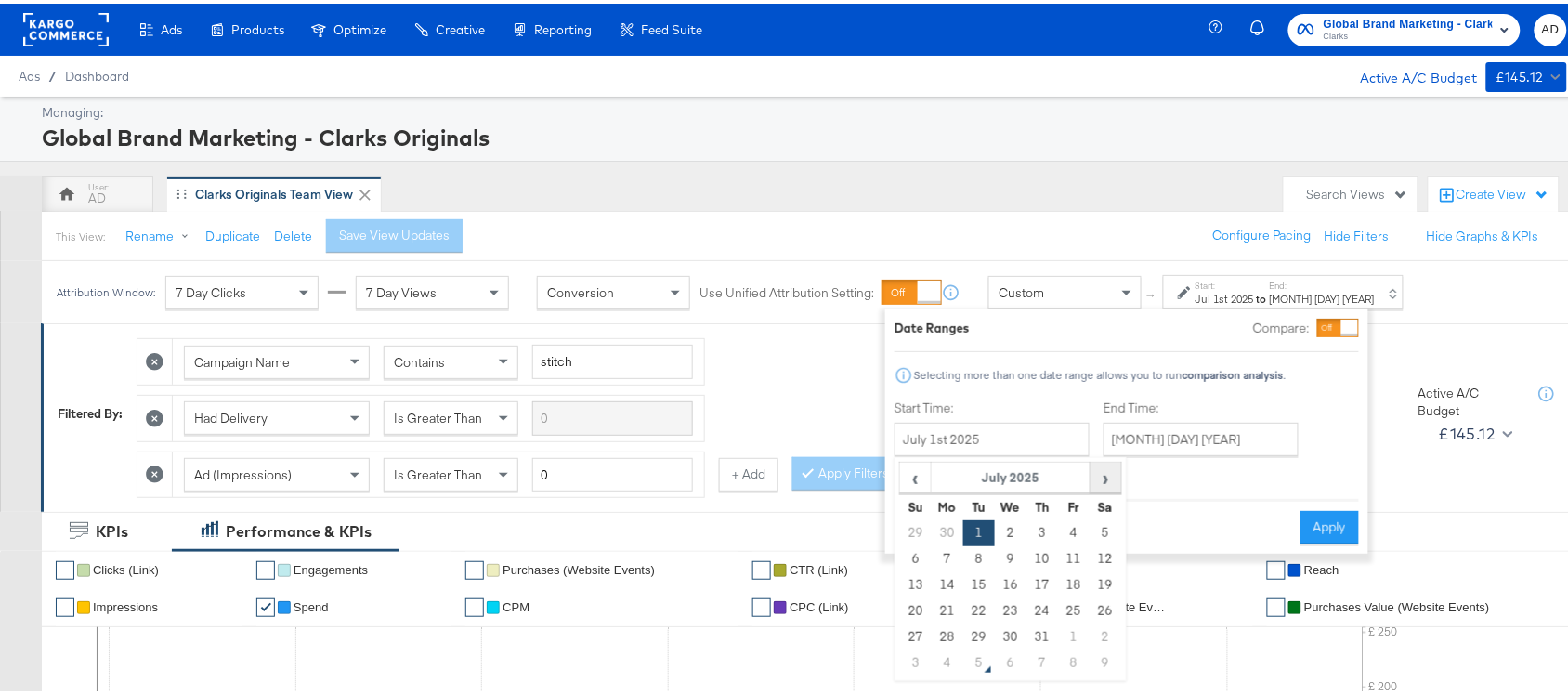 click on "›" at bounding box center [1105, 474] 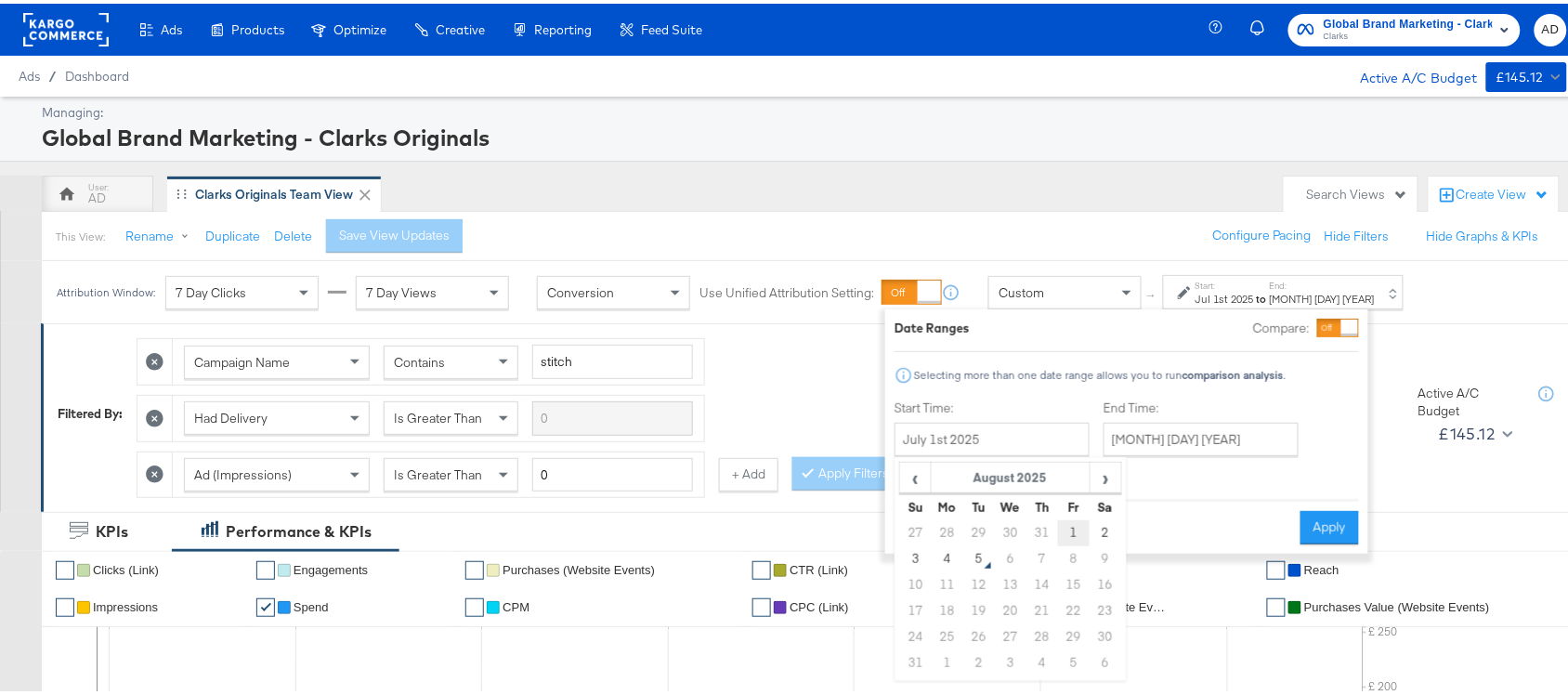 click on "1" at bounding box center [1074, 530] 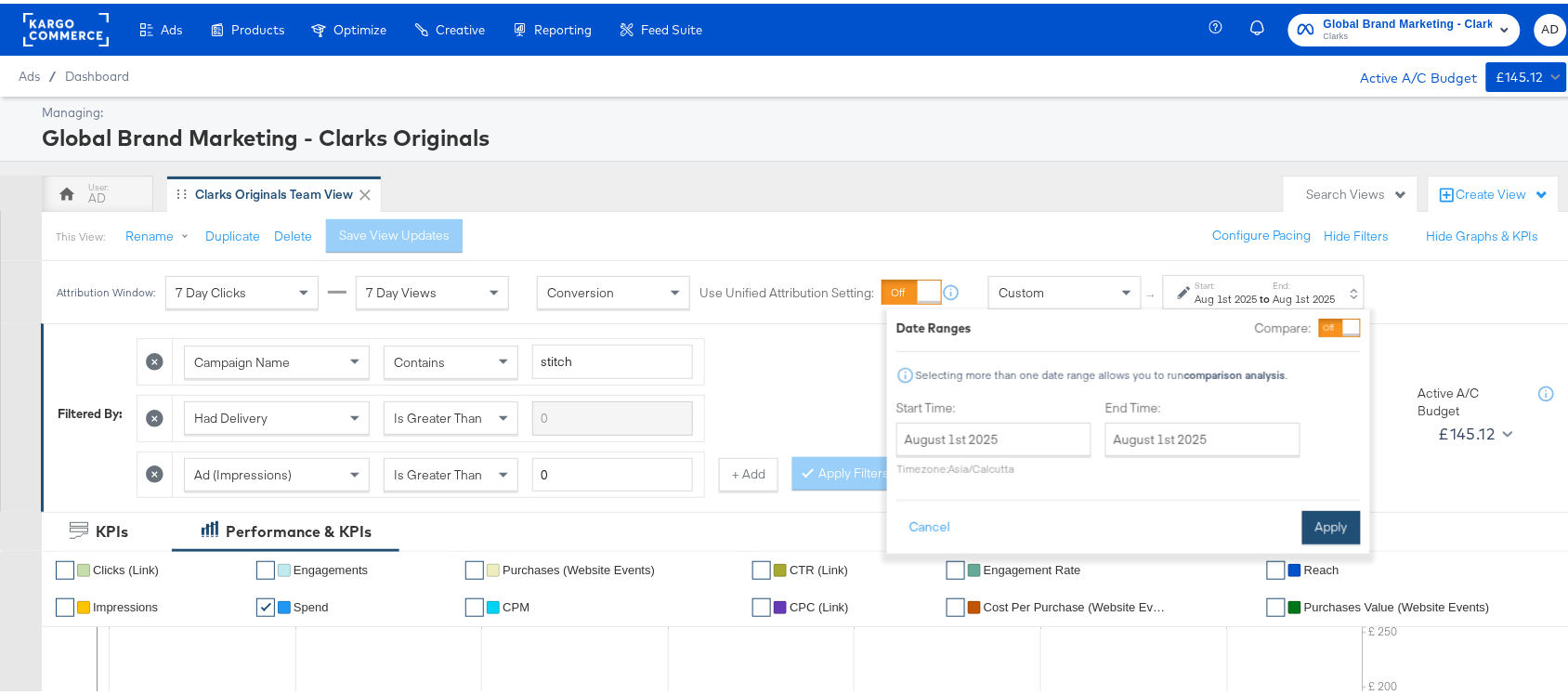click on "Apply" at bounding box center (1331, 524) 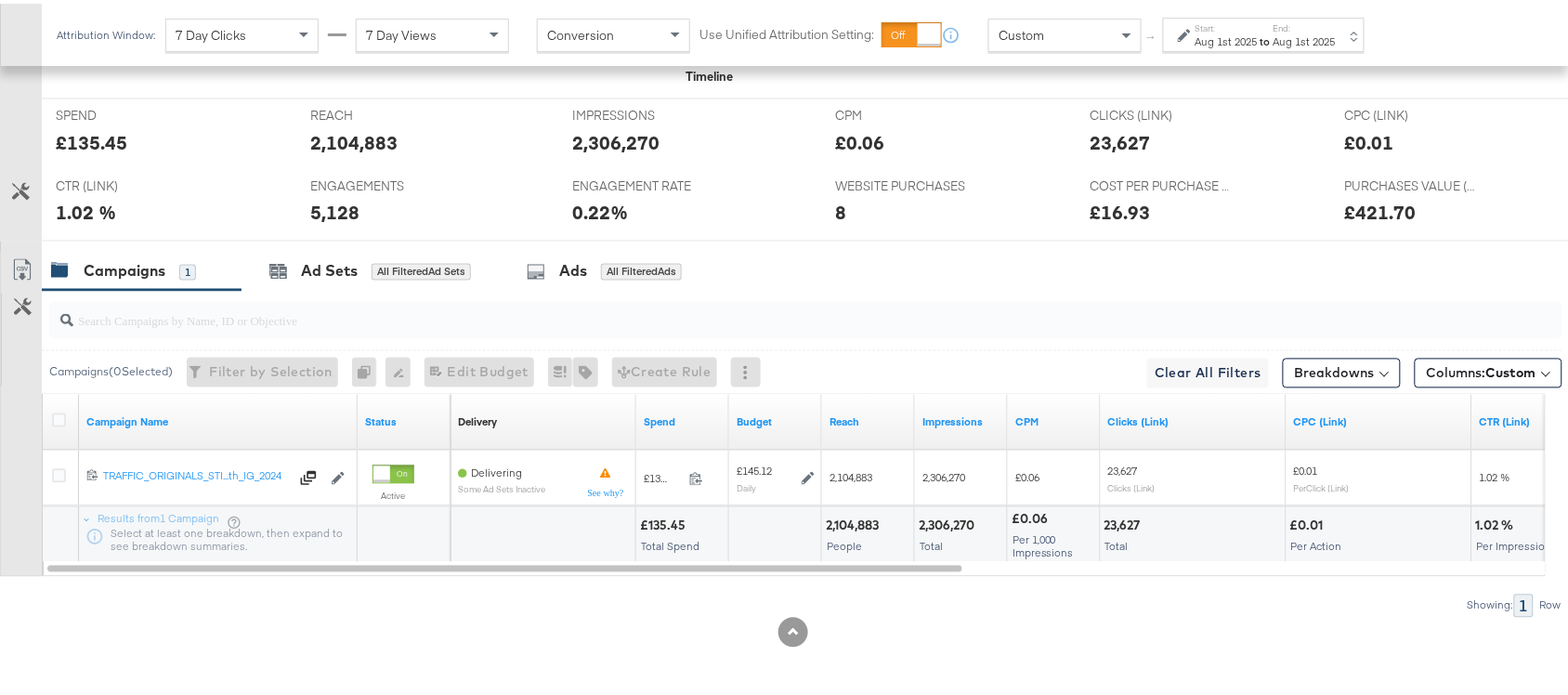 scroll, scrollTop: 857, scrollLeft: 0, axis: vertical 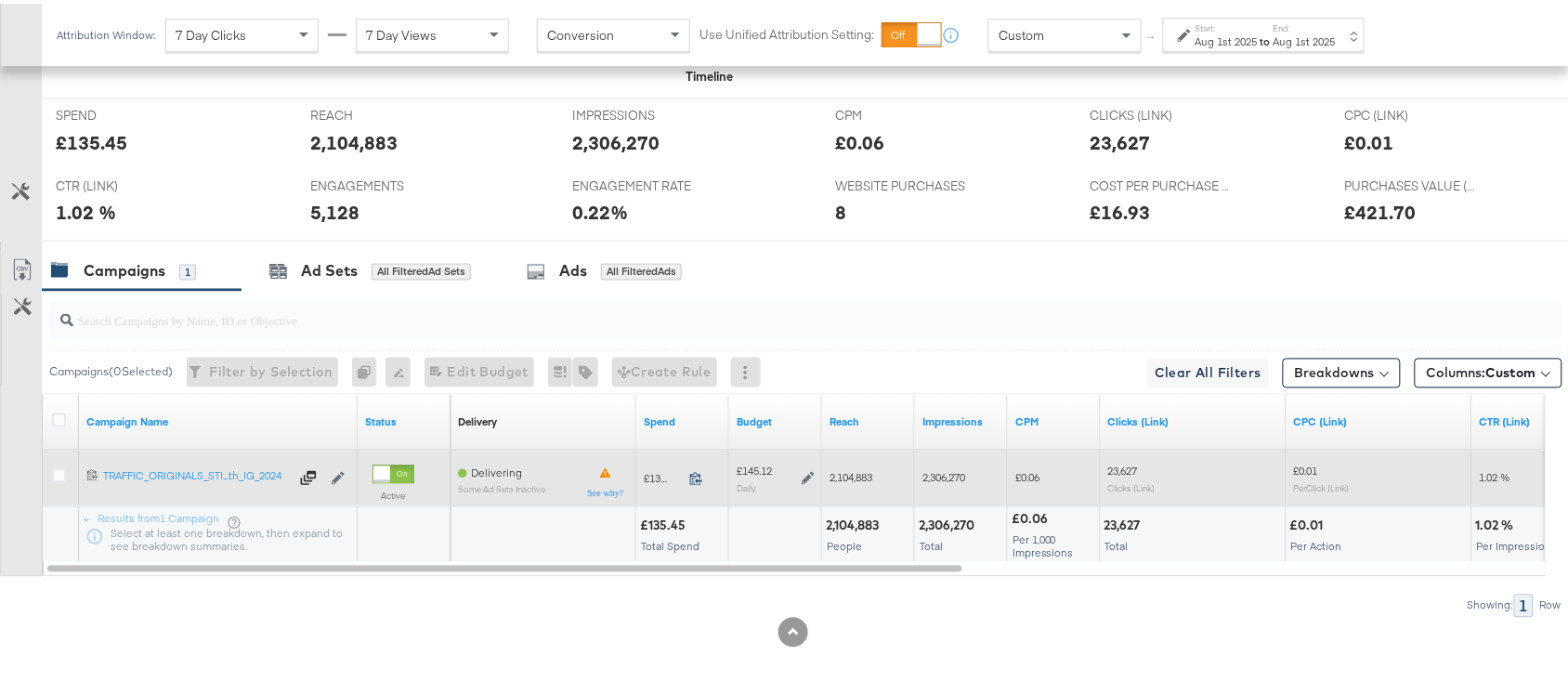 click 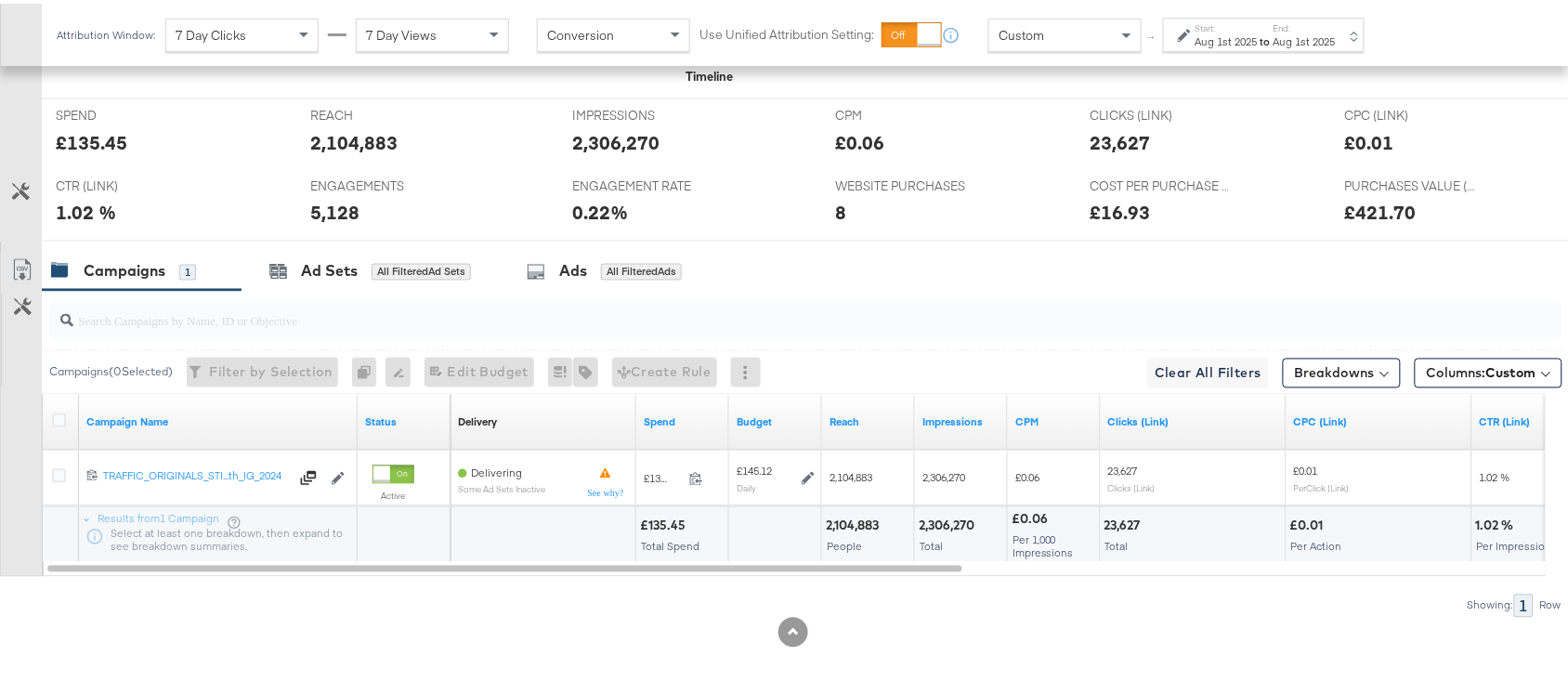 click on "to" at bounding box center [1265, 37] 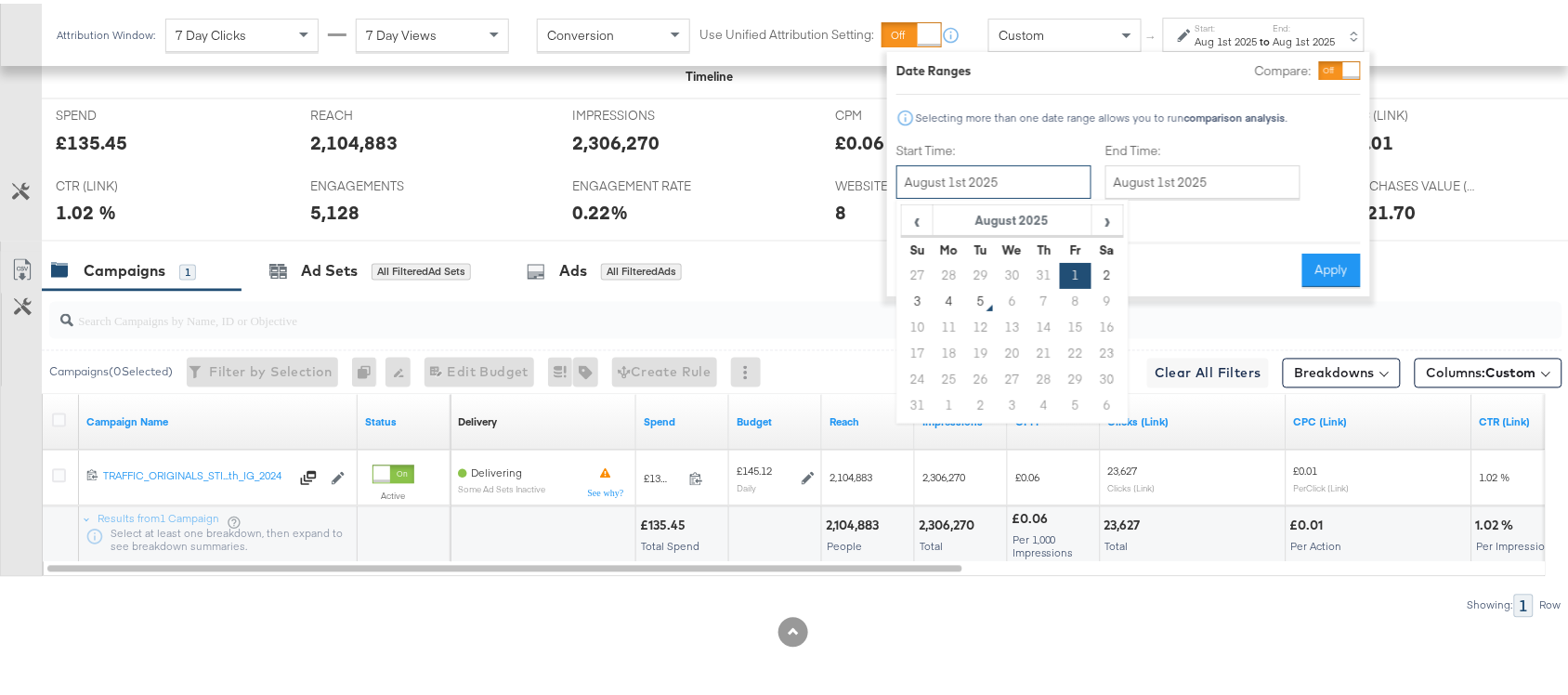 click on "August 1st 2025" at bounding box center [994, 178] 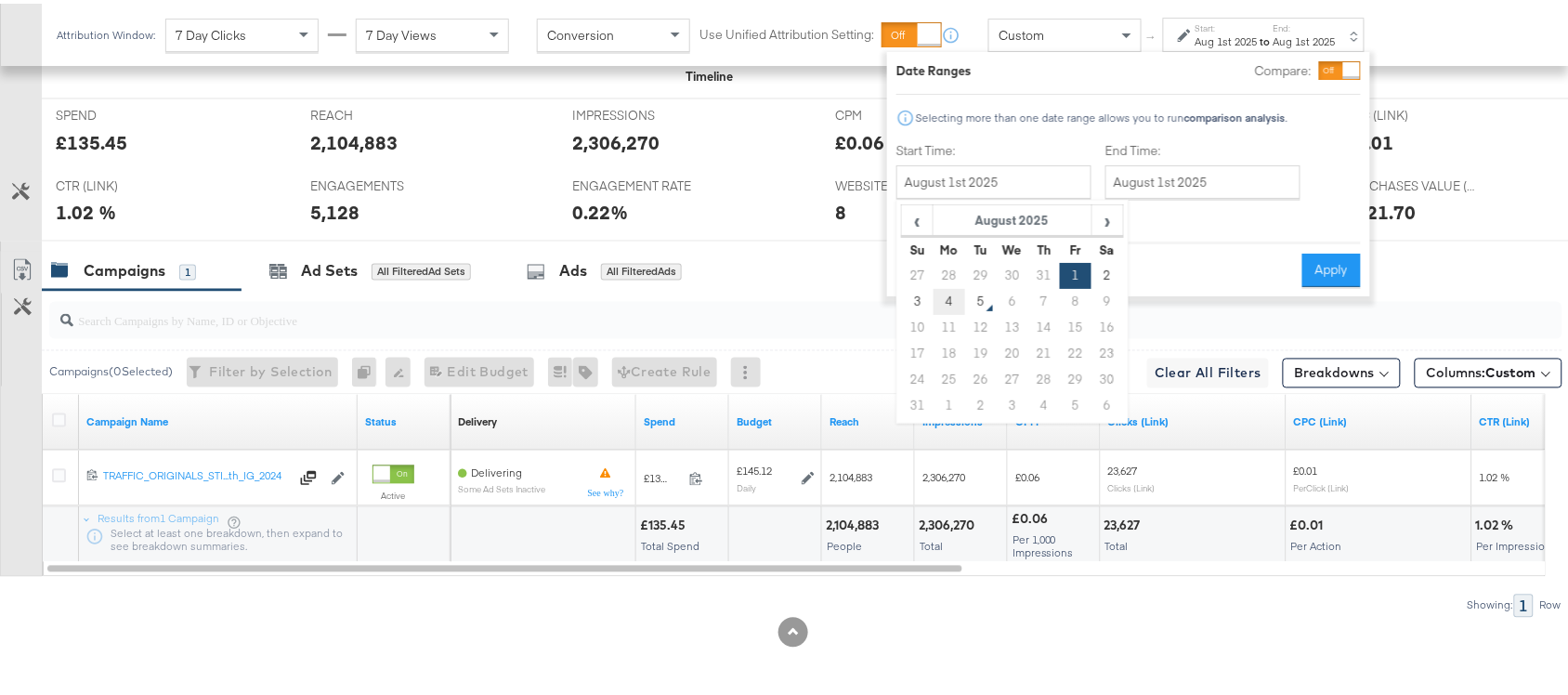 click on "4" at bounding box center (949, 298) 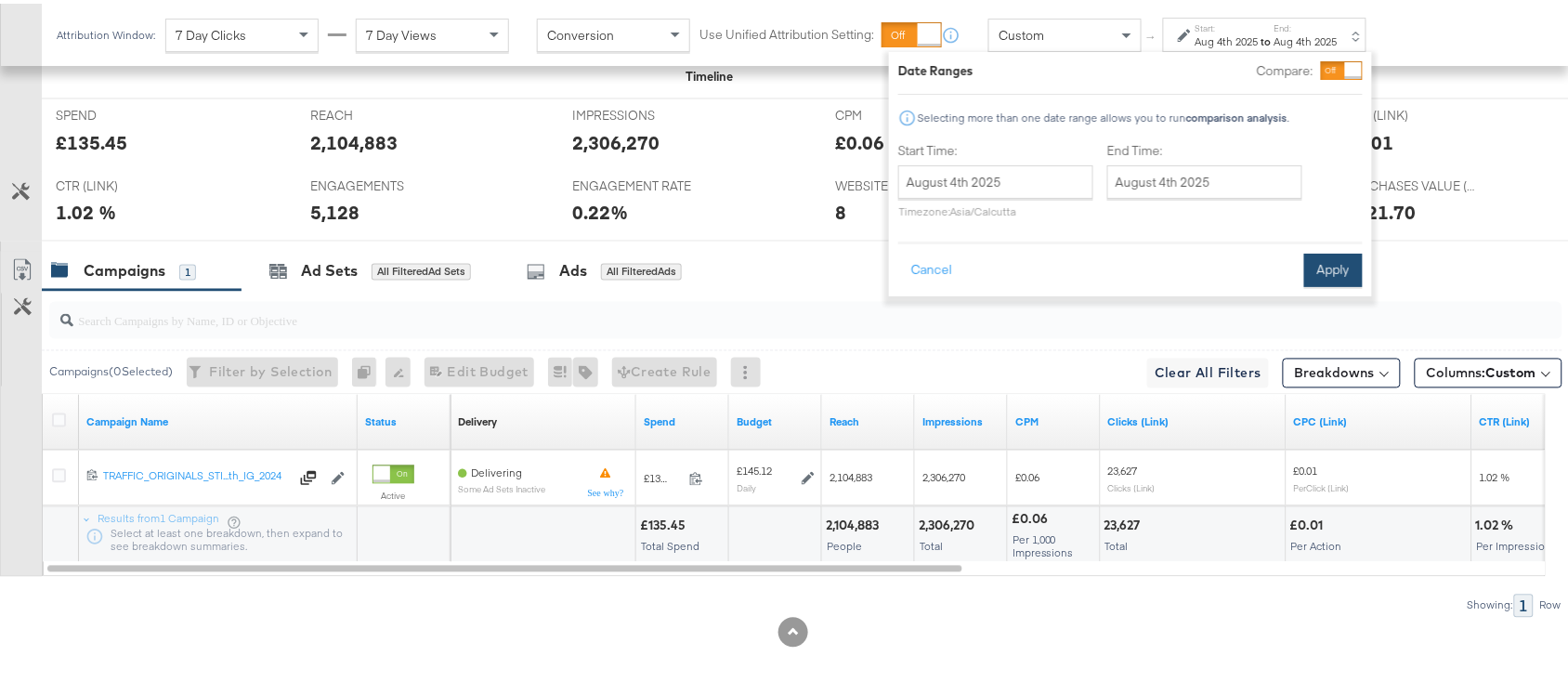 click on "Apply" at bounding box center [1333, 267] 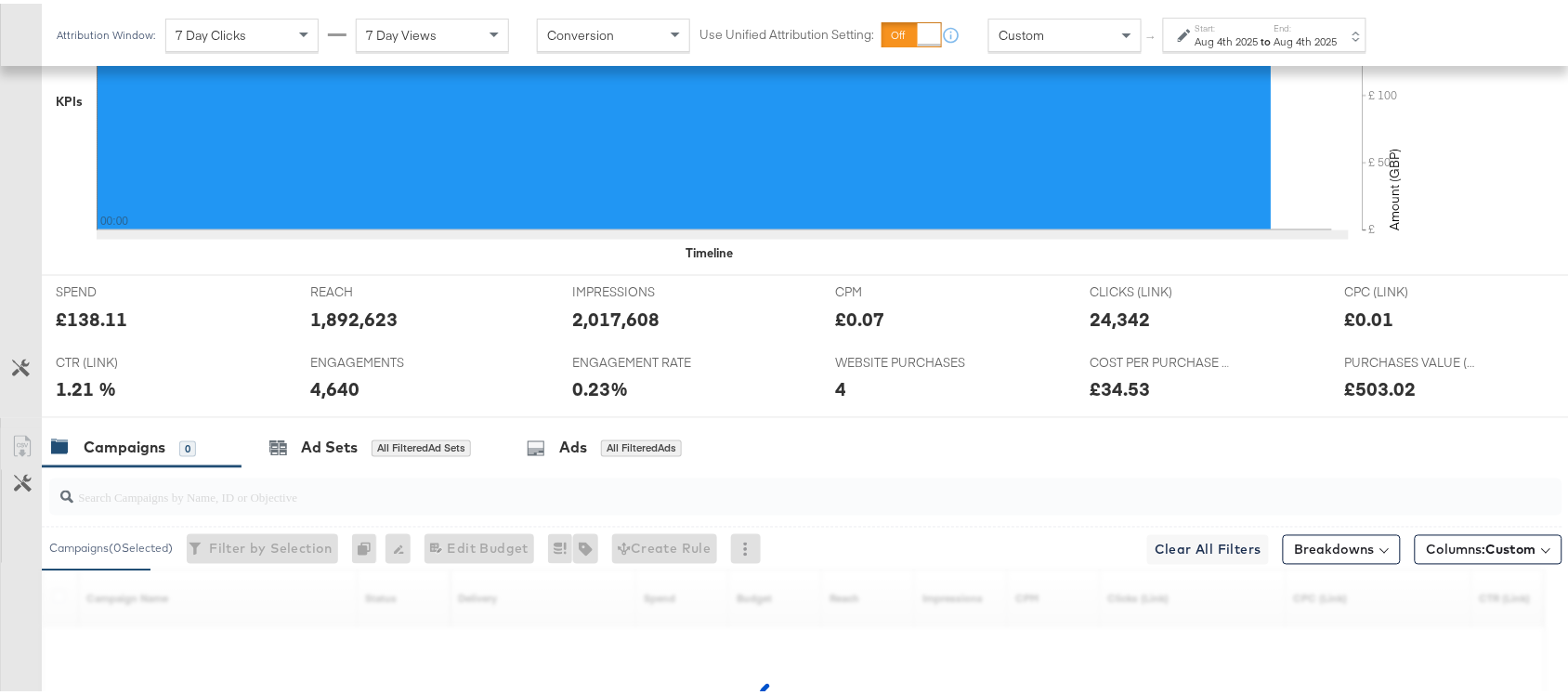 scroll, scrollTop: 857, scrollLeft: 0, axis: vertical 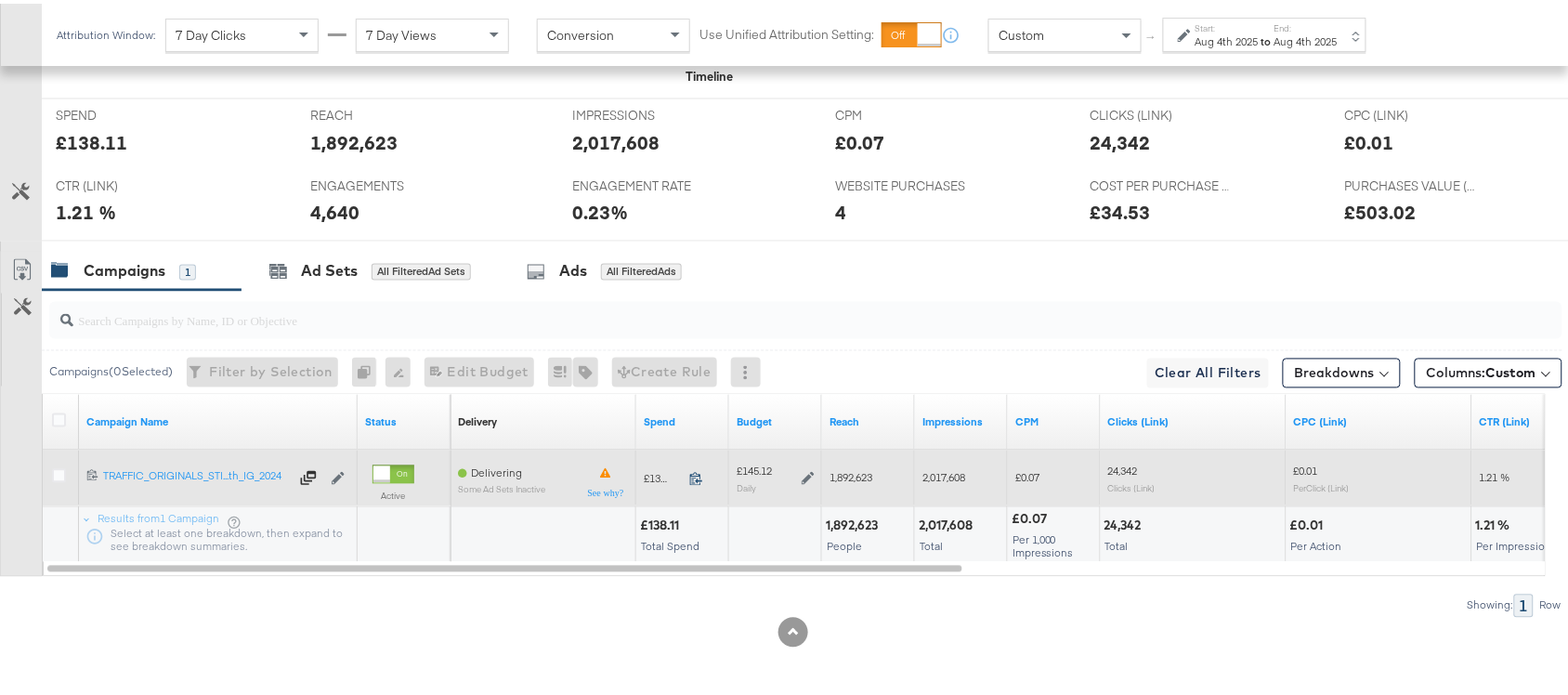 click 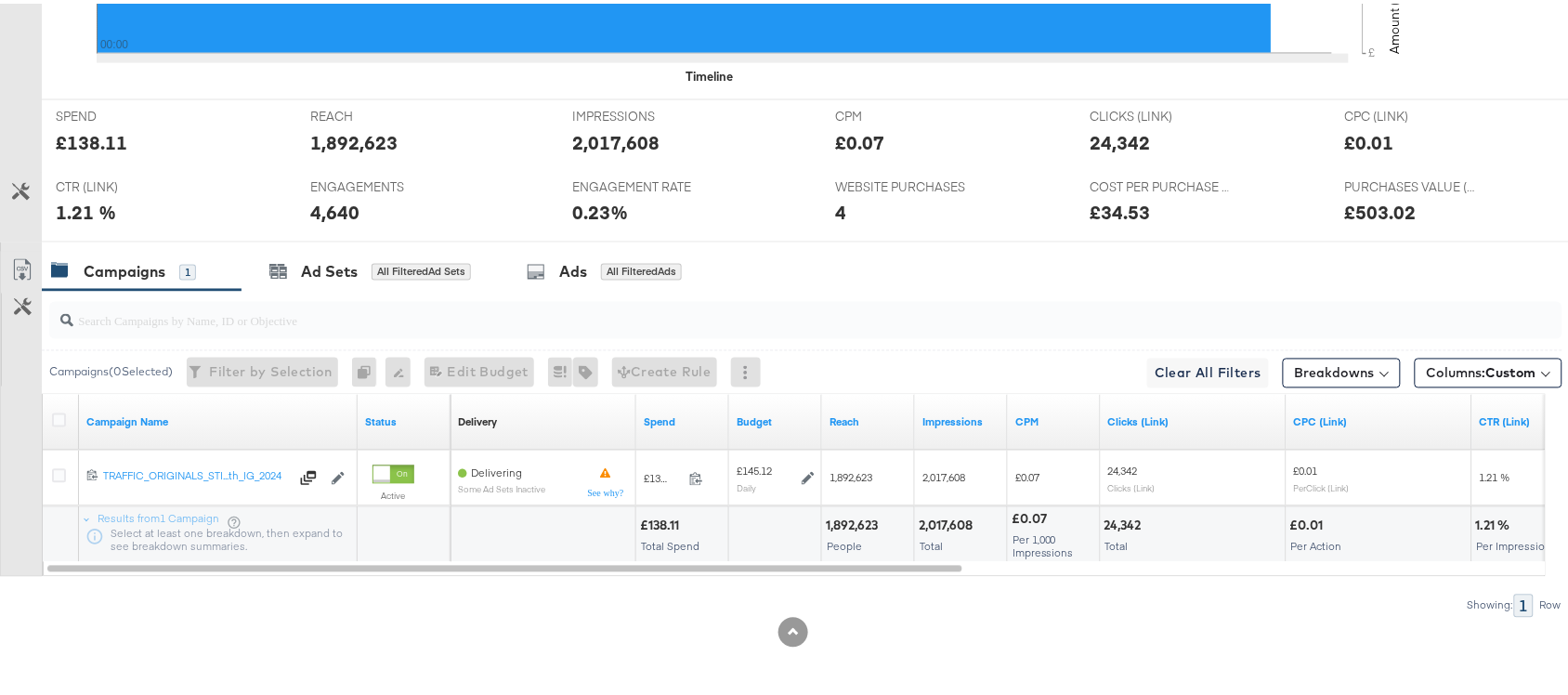 scroll, scrollTop: 0, scrollLeft: 0, axis: both 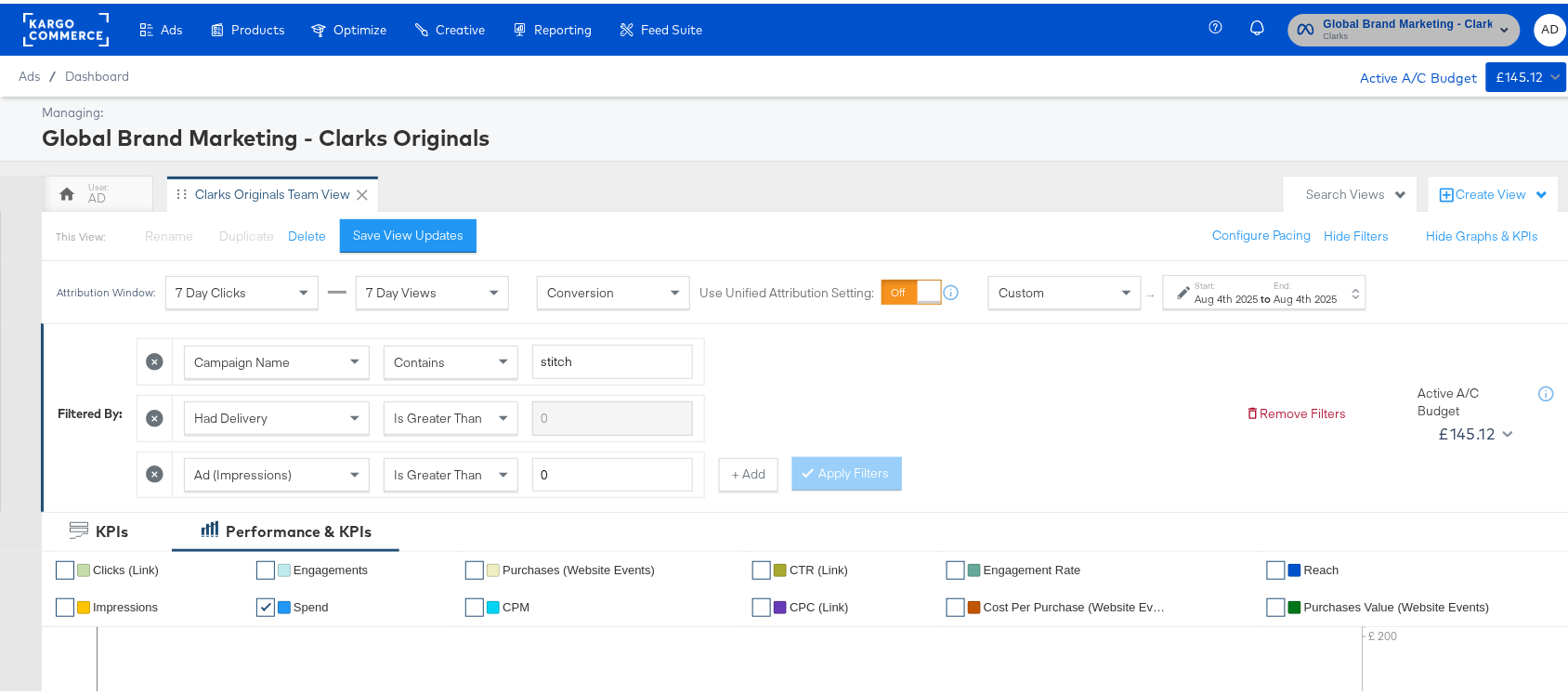 click on "Global Brand Marketing - Clarks Originals" at bounding box center [1408, 20] 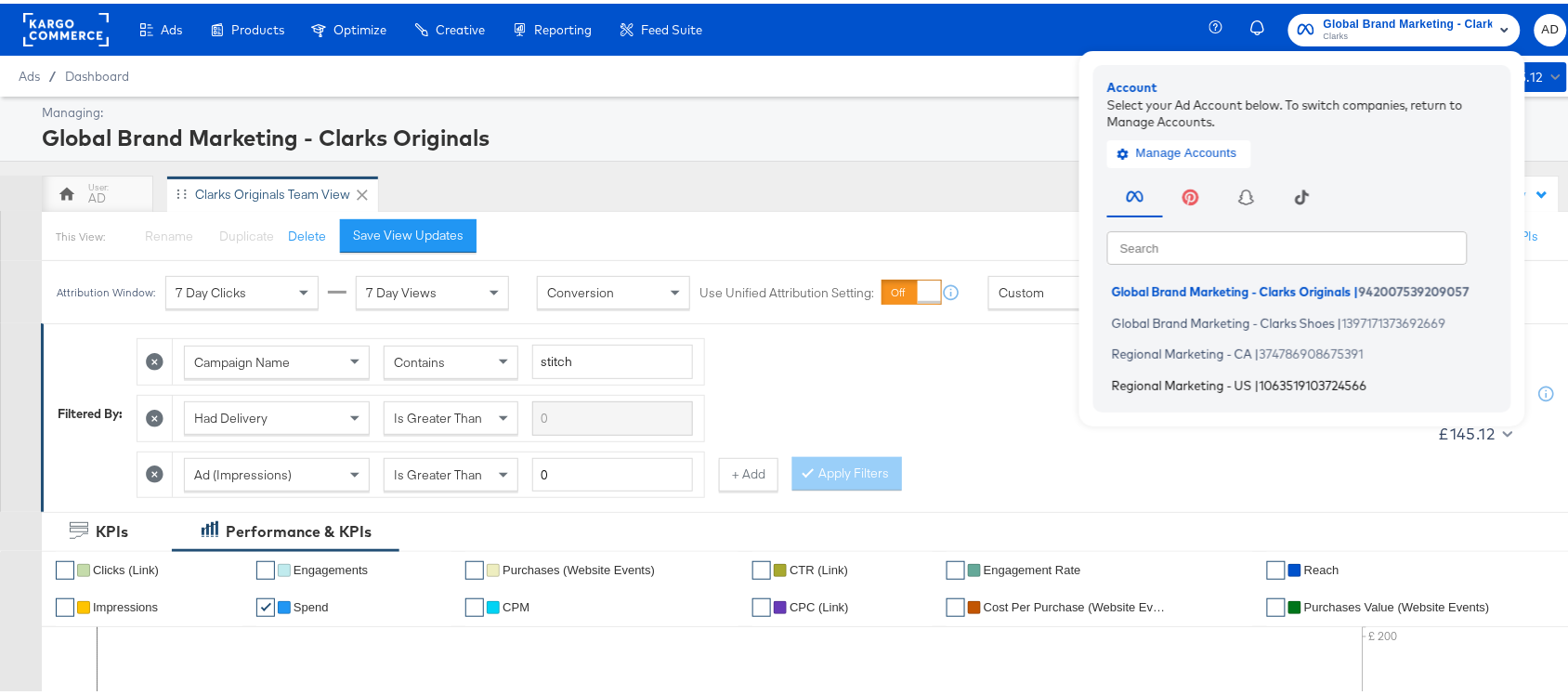 click on "Regional Marketing - US" at bounding box center (1182, 381) 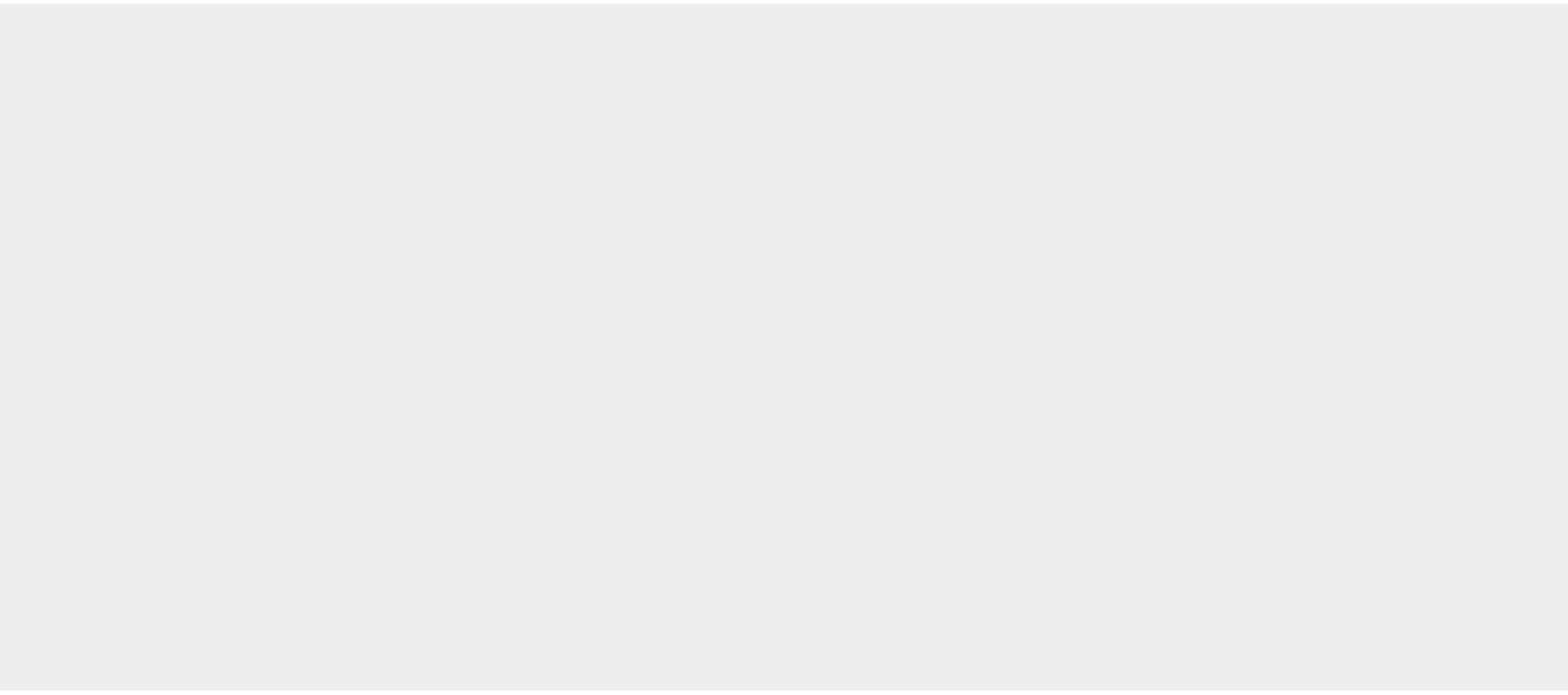 scroll, scrollTop: 0, scrollLeft: 0, axis: both 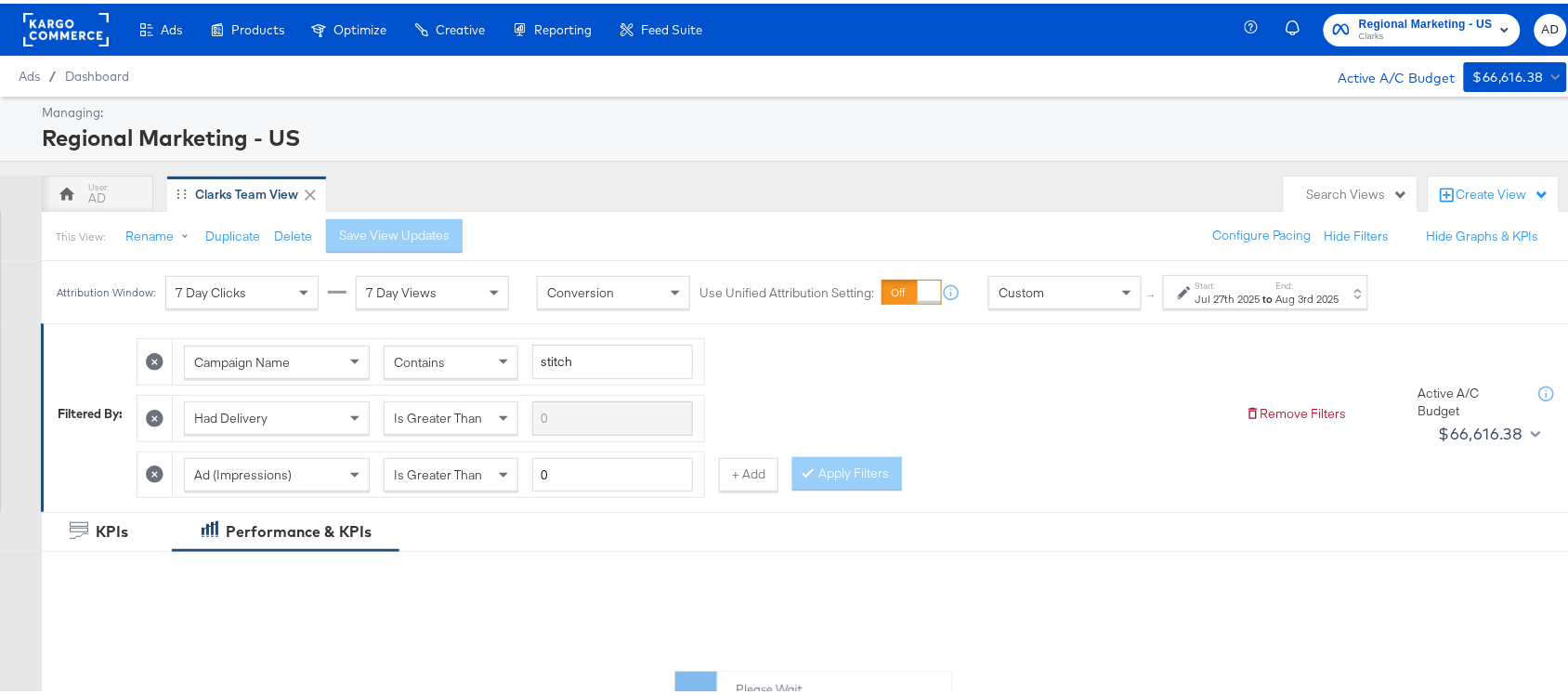 click on "Start:" at bounding box center (1228, 282) 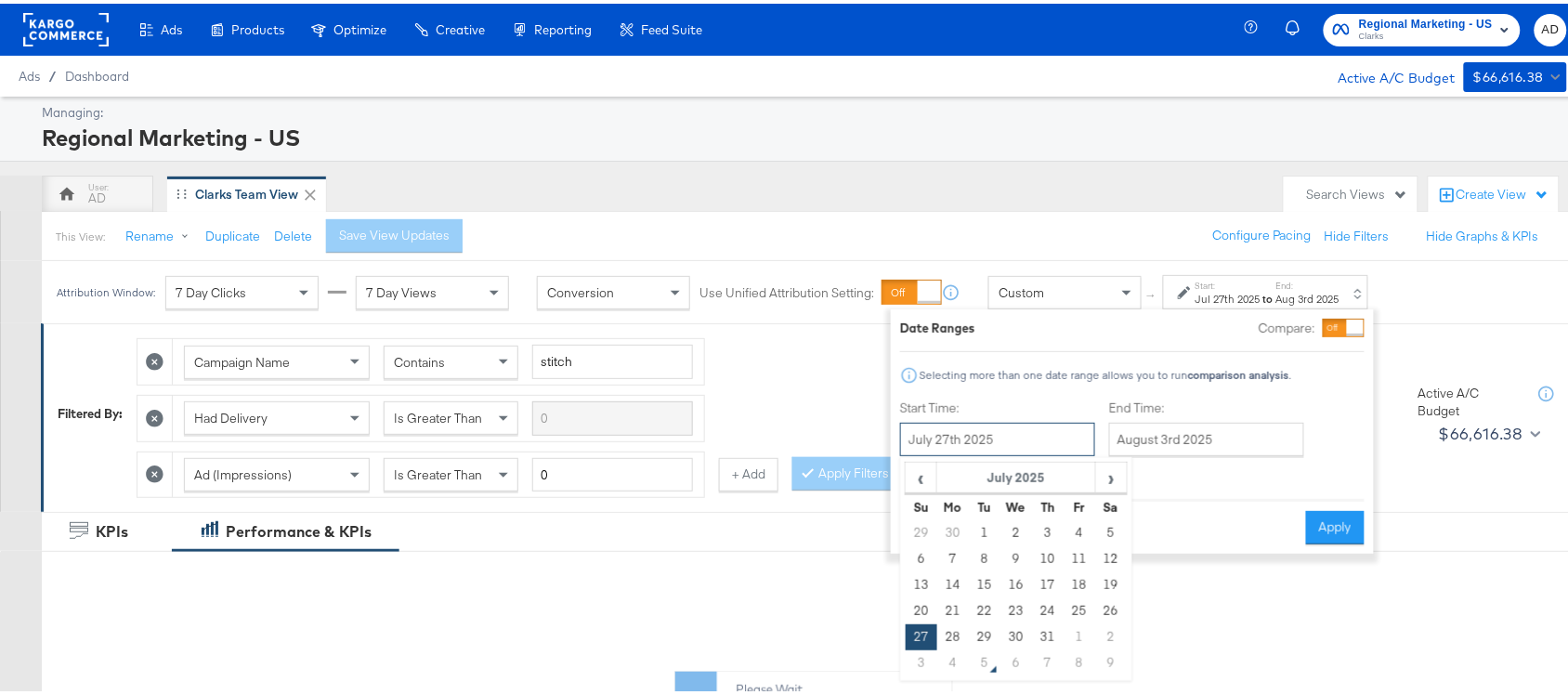 click on "July 27th 2025" at bounding box center (998, 436) 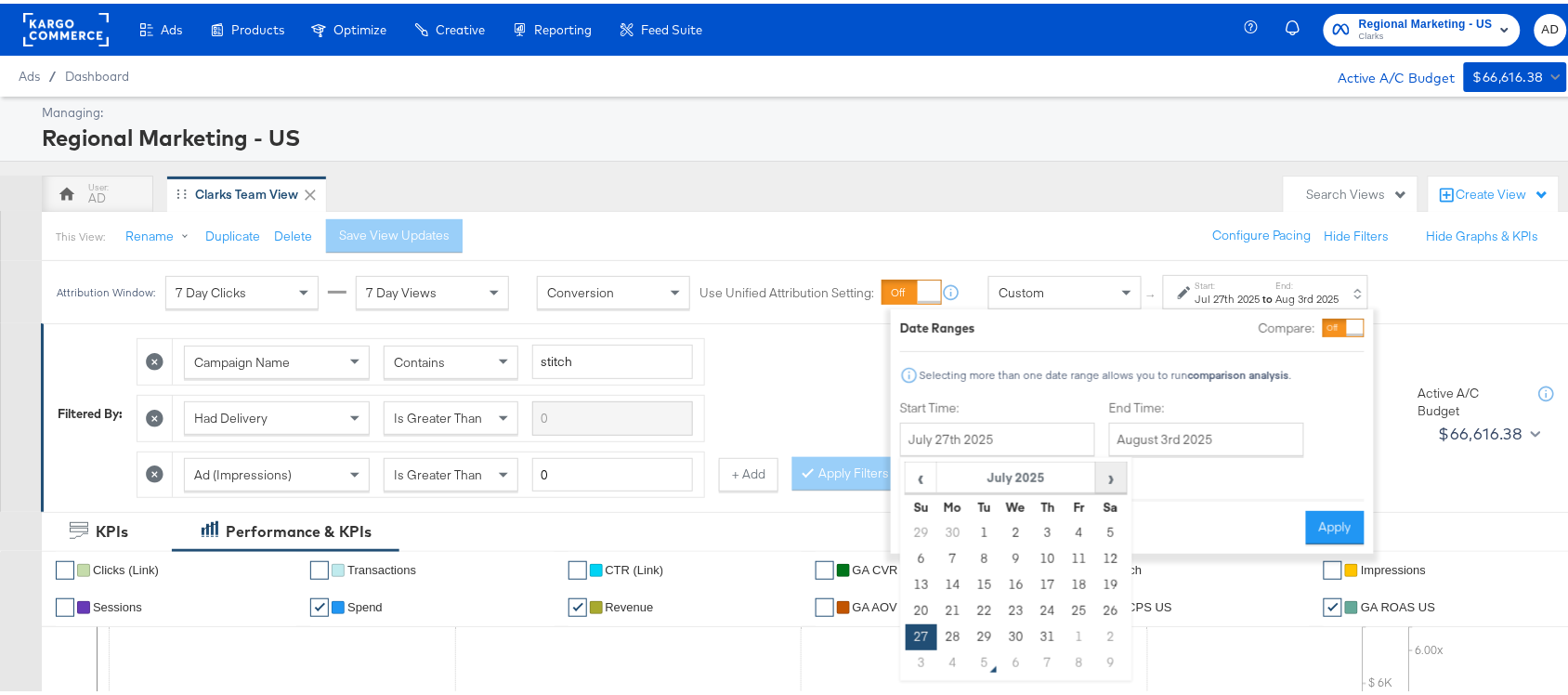 click on "›" at bounding box center [1111, 474] 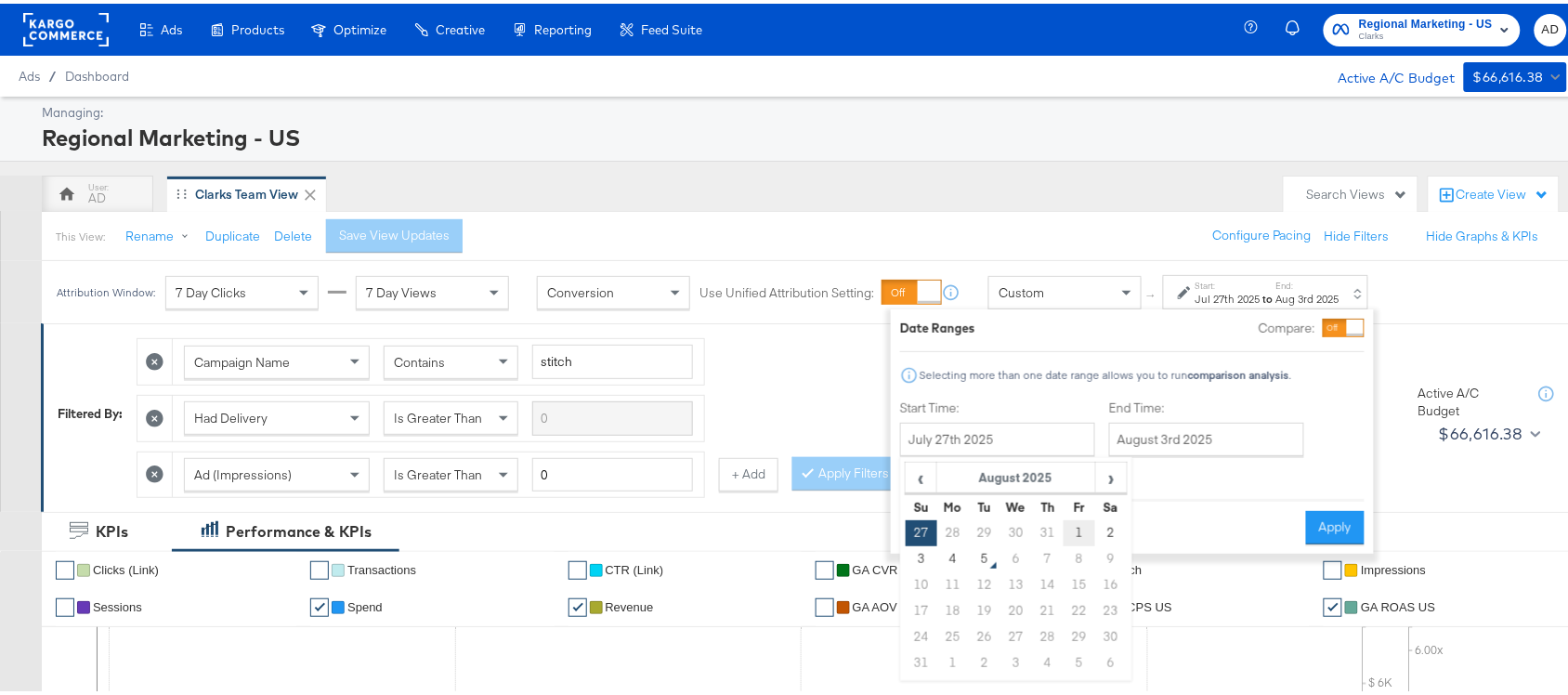 click on "1" at bounding box center [1079, 530] 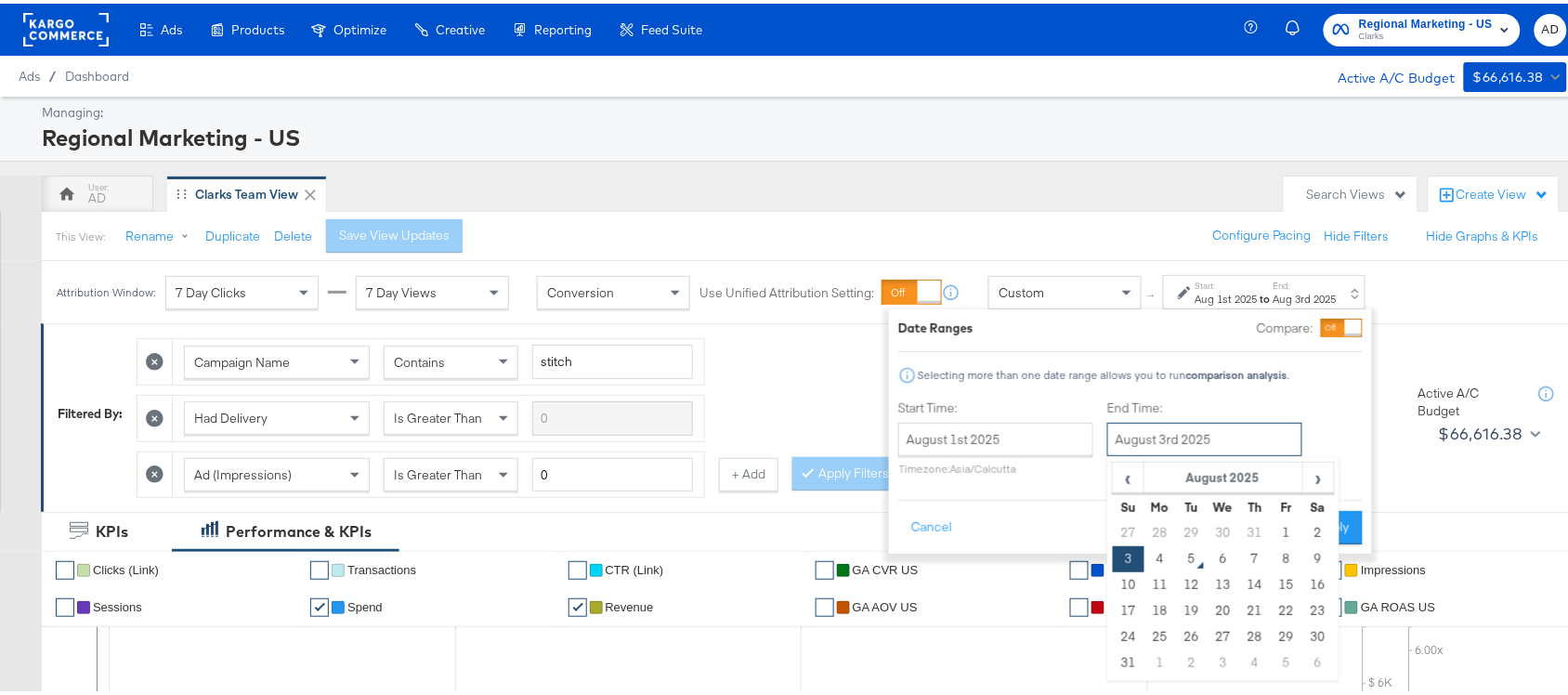 click on "August 3rd 2025" at bounding box center [1205, 436] 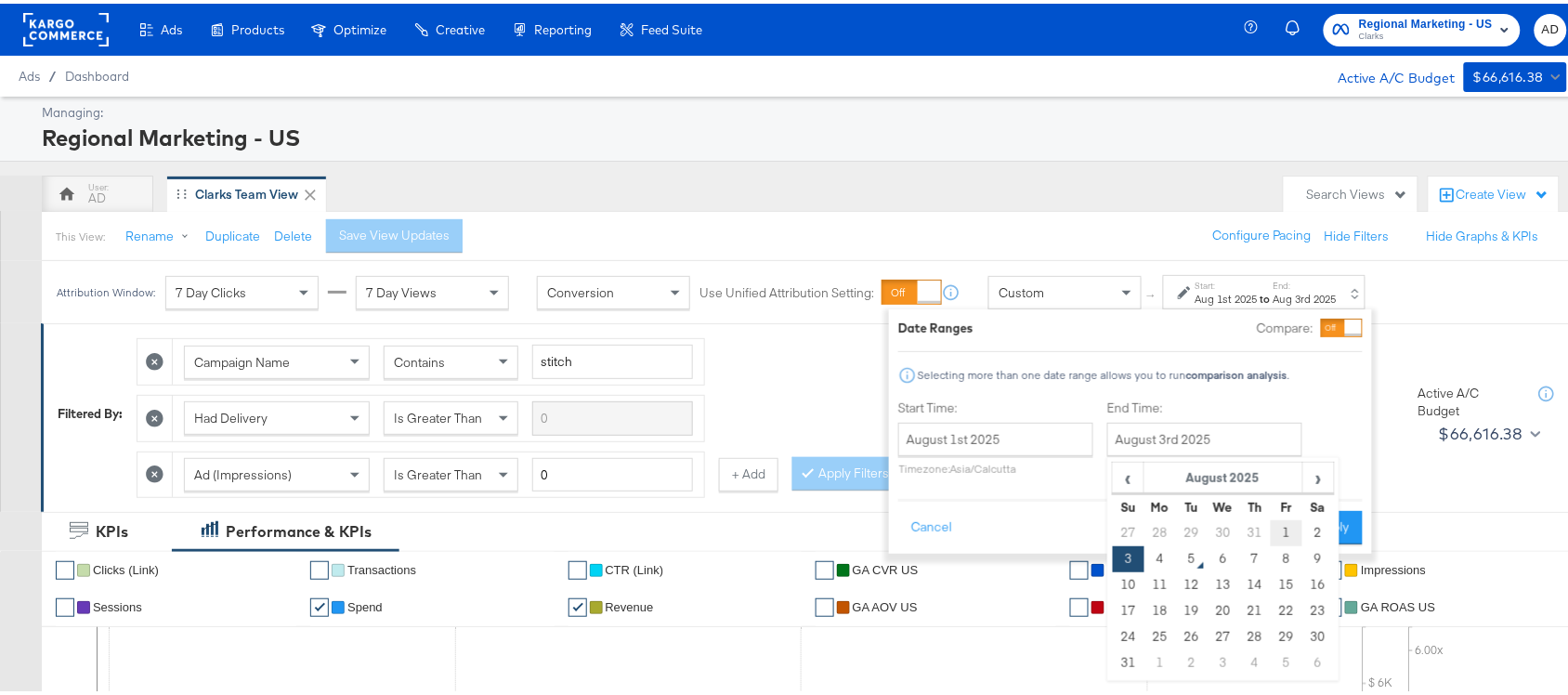 click on "1" at bounding box center [1287, 530] 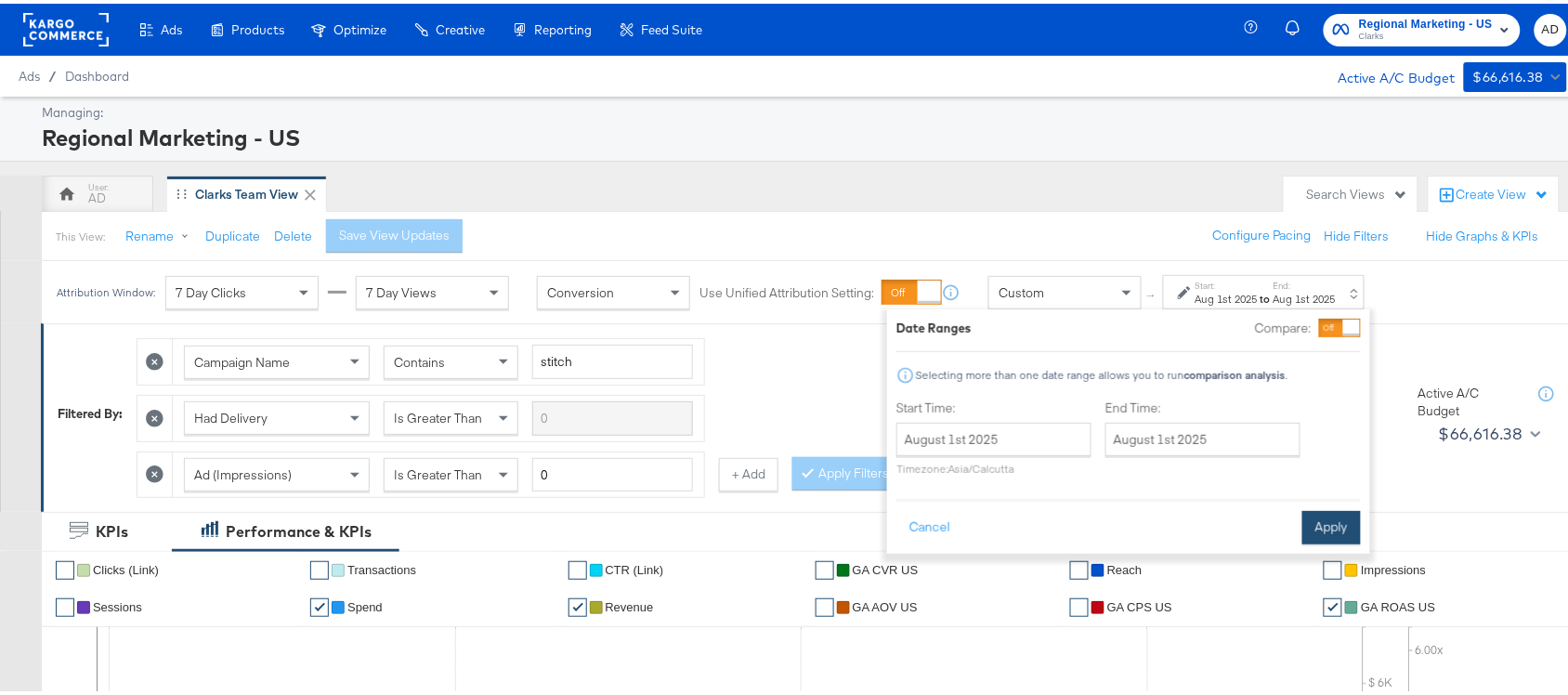 click on "Apply" at bounding box center (1331, 524) 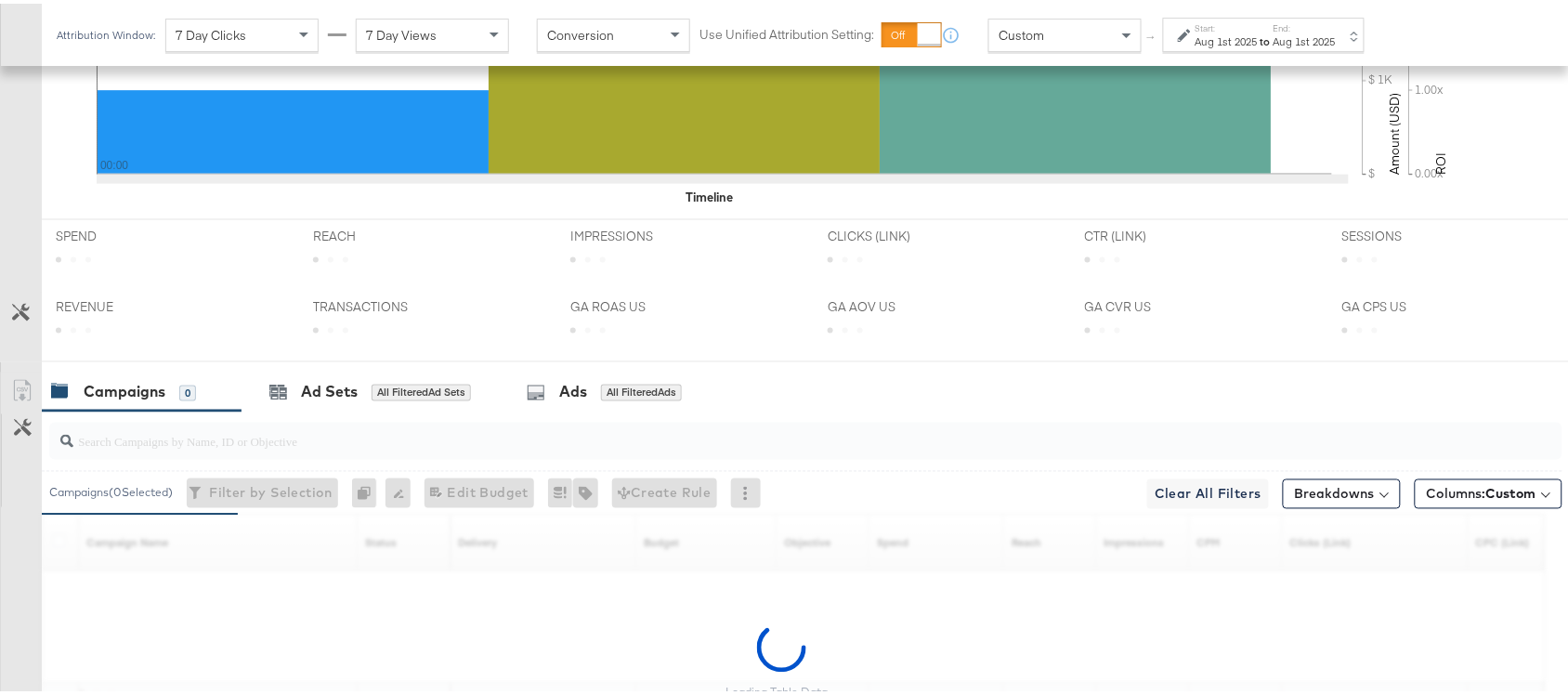 scroll, scrollTop: 912, scrollLeft: 0, axis: vertical 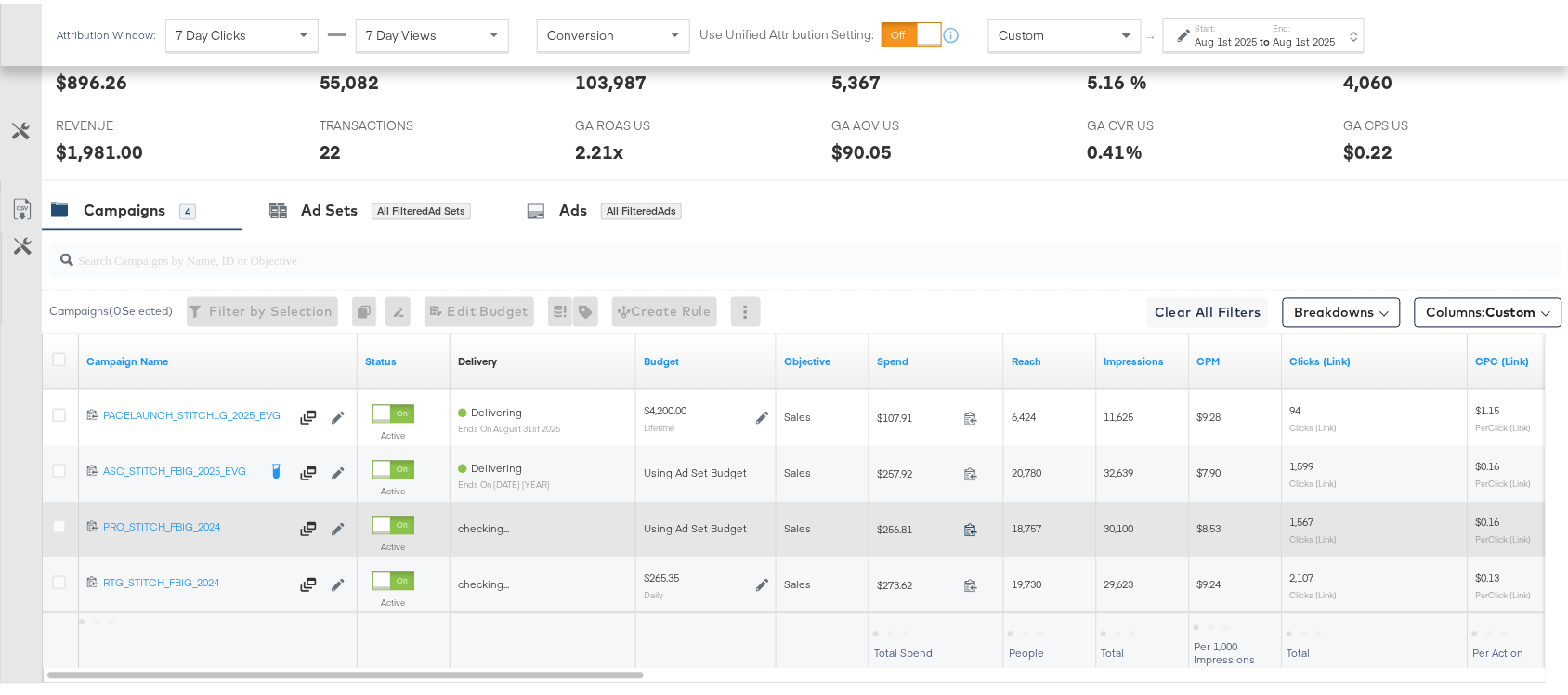 click 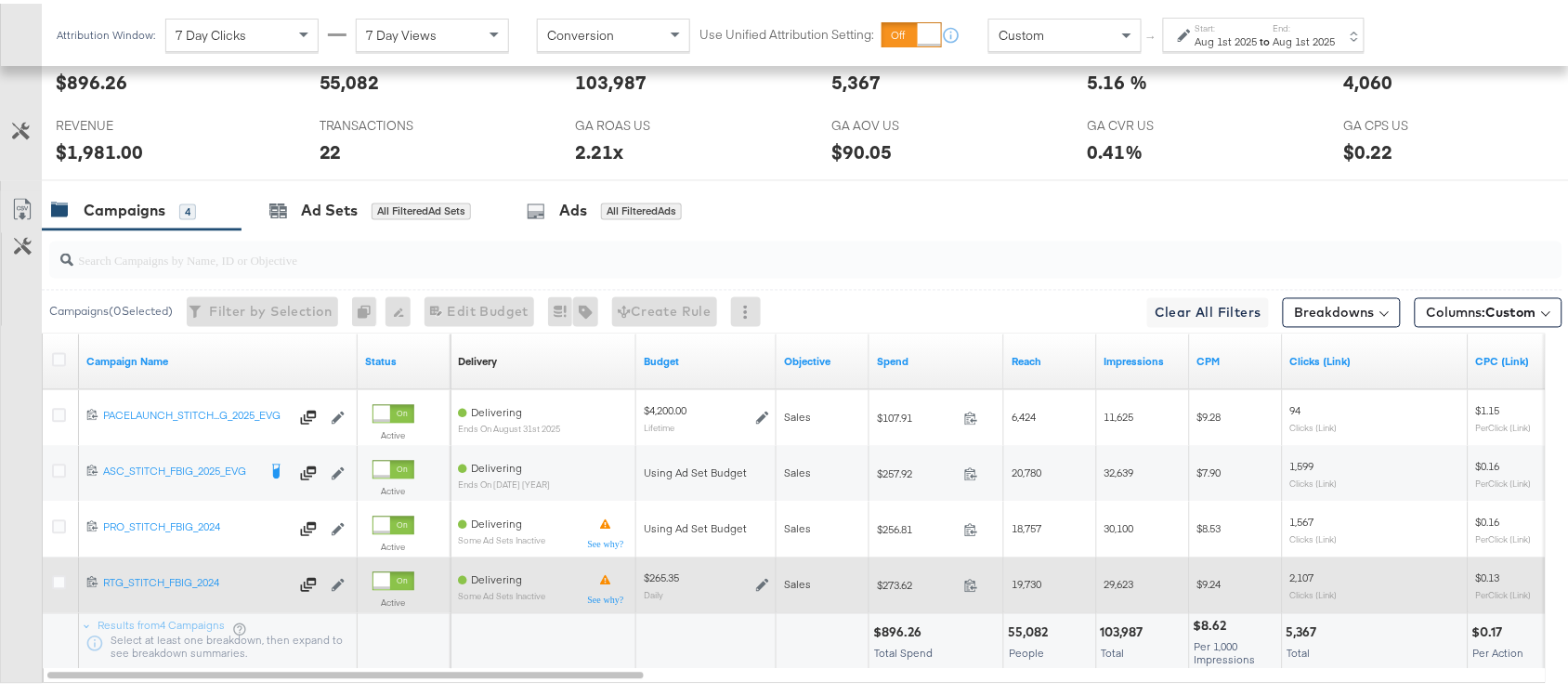click at bounding box center (976, 584) 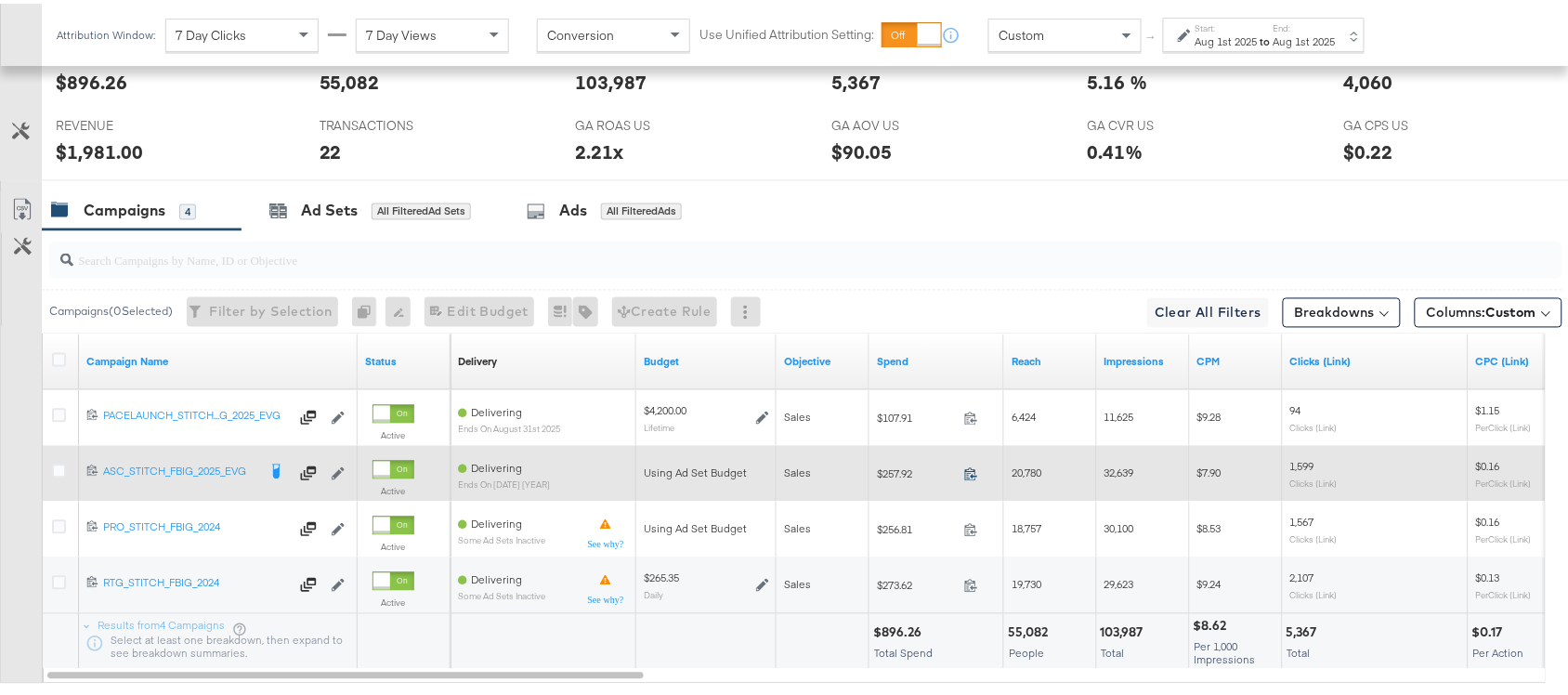 click 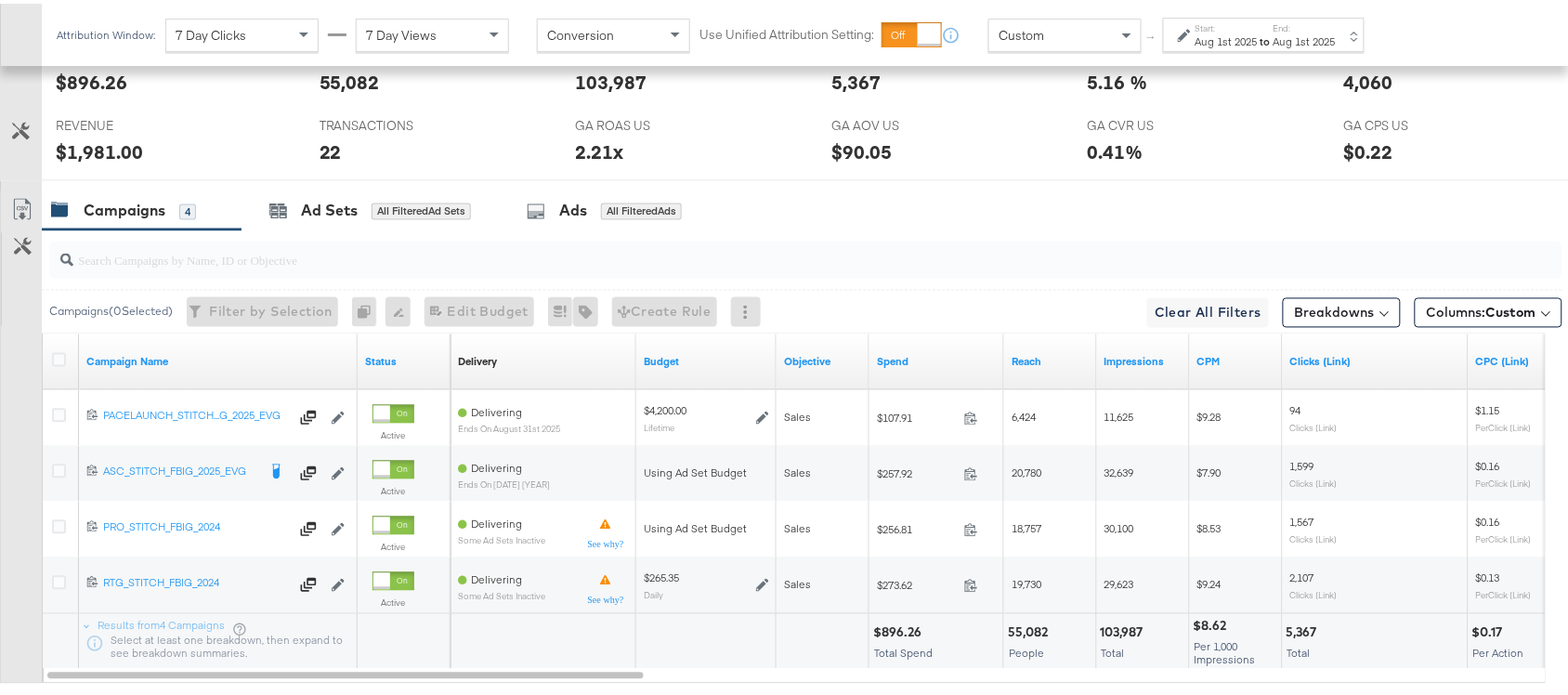 click on "to" at bounding box center (1265, 37) 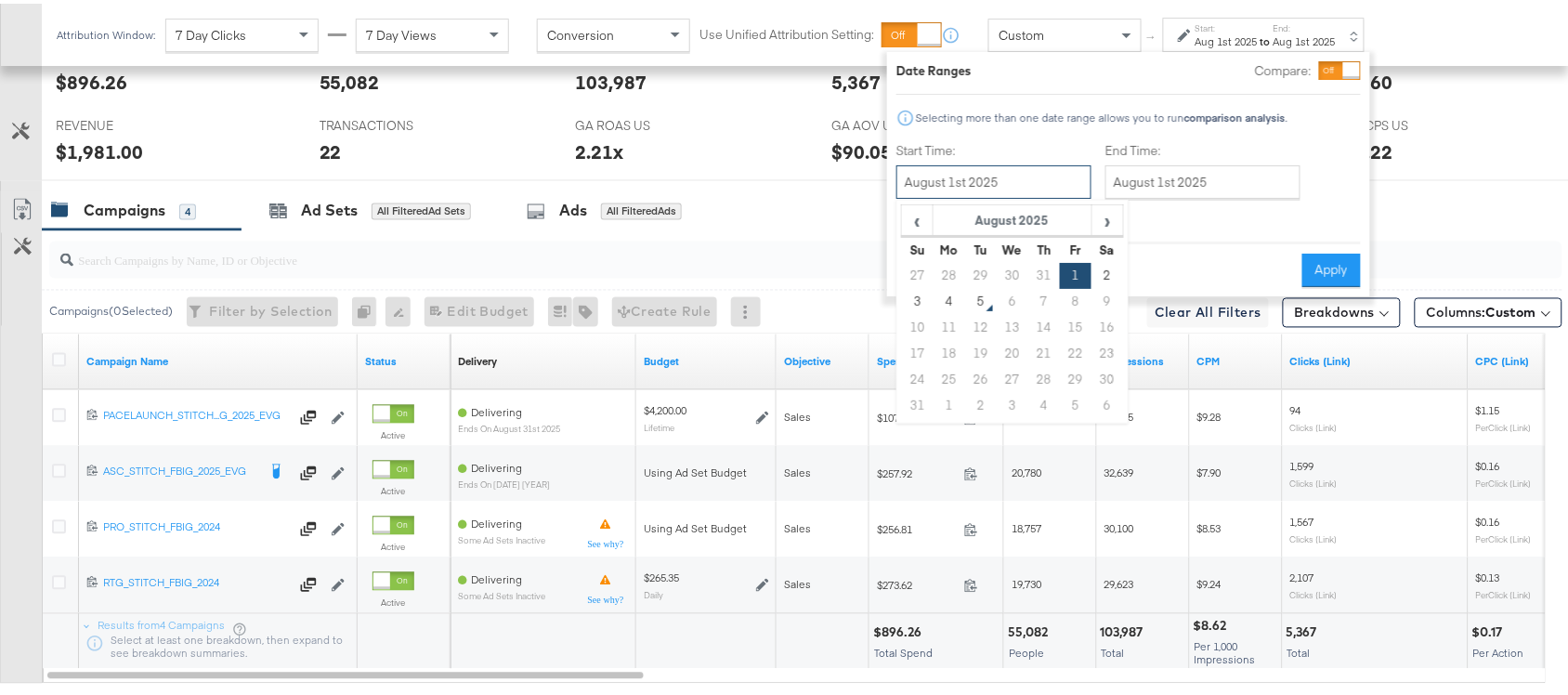click on "August 1st 2025" at bounding box center [994, 178] 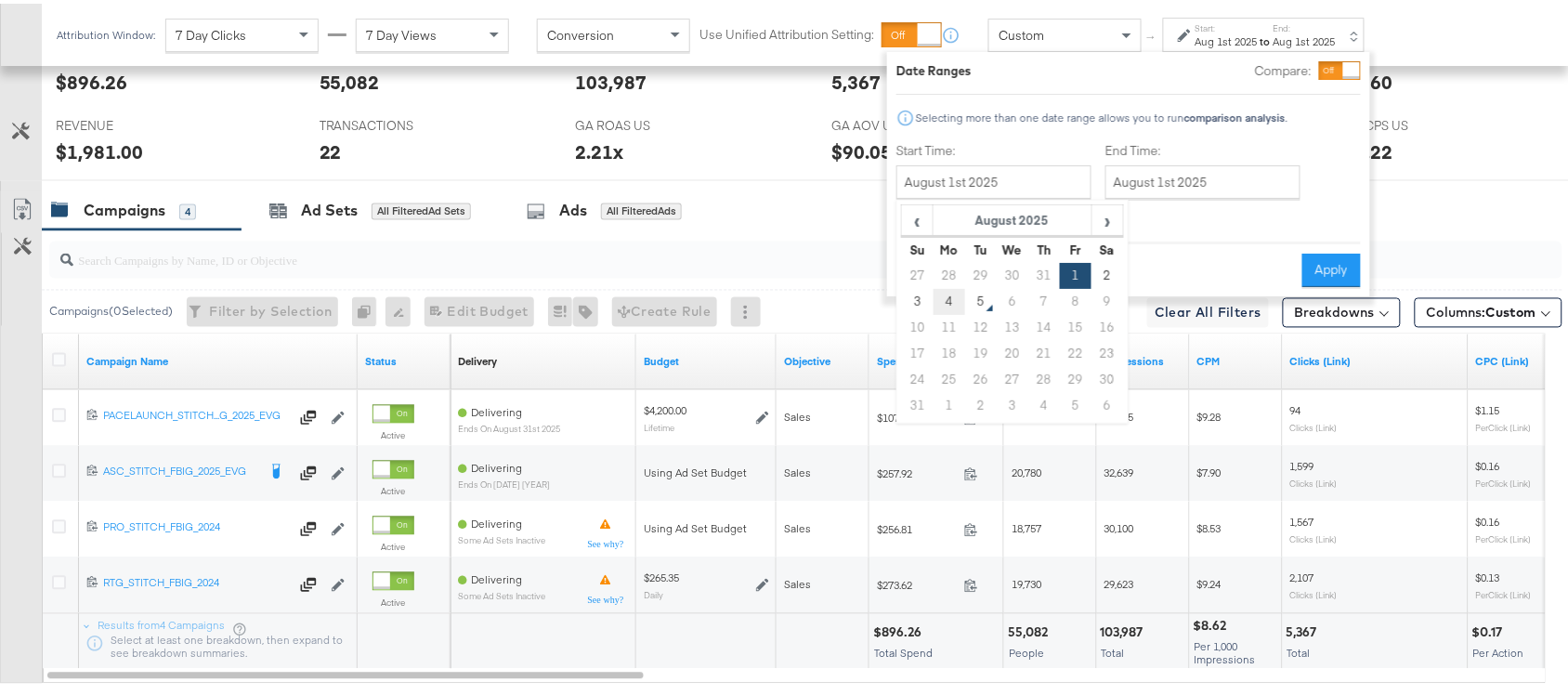 click on "4" at bounding box center (949, 298) 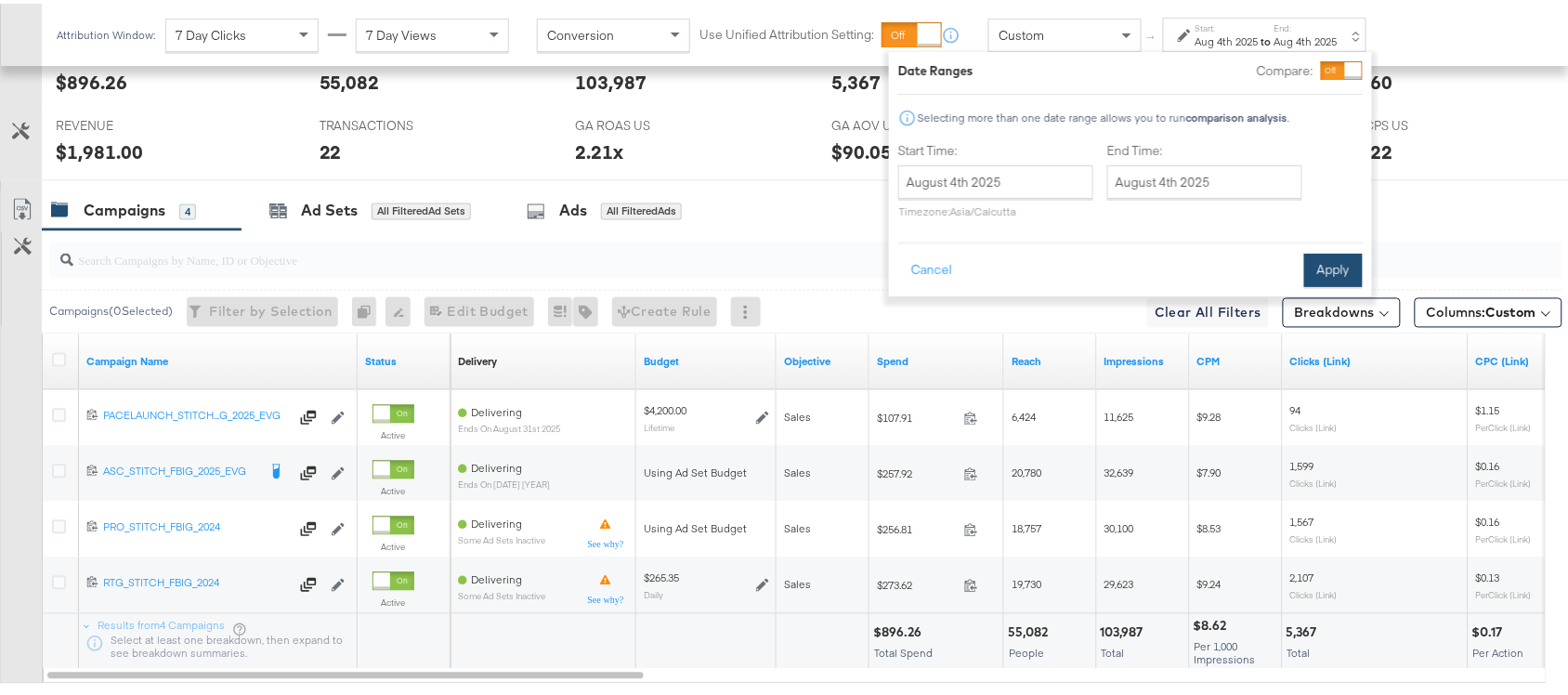 click on "Apply" at bounding box center (1333, 267) 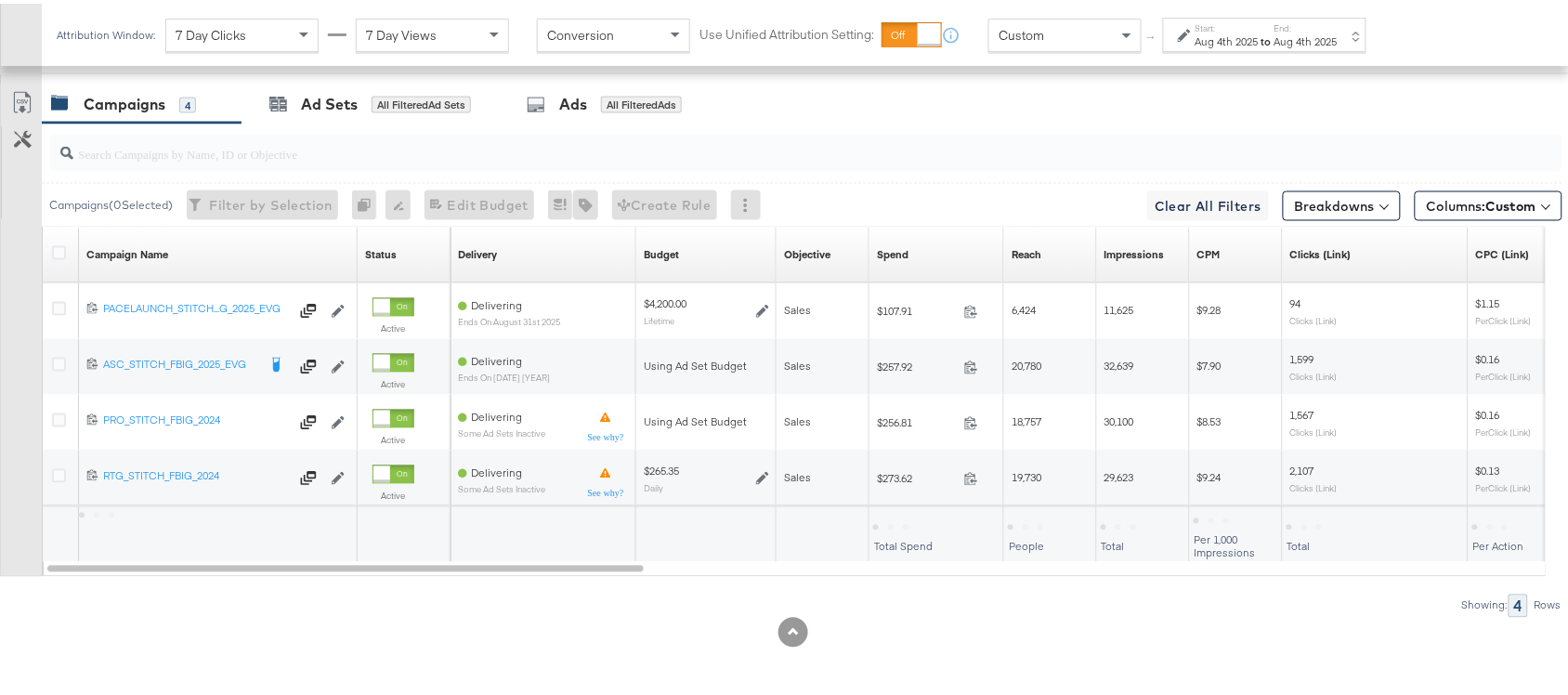 scroll, scrollTop: 731, scrollLeft: 0, axis: vertical 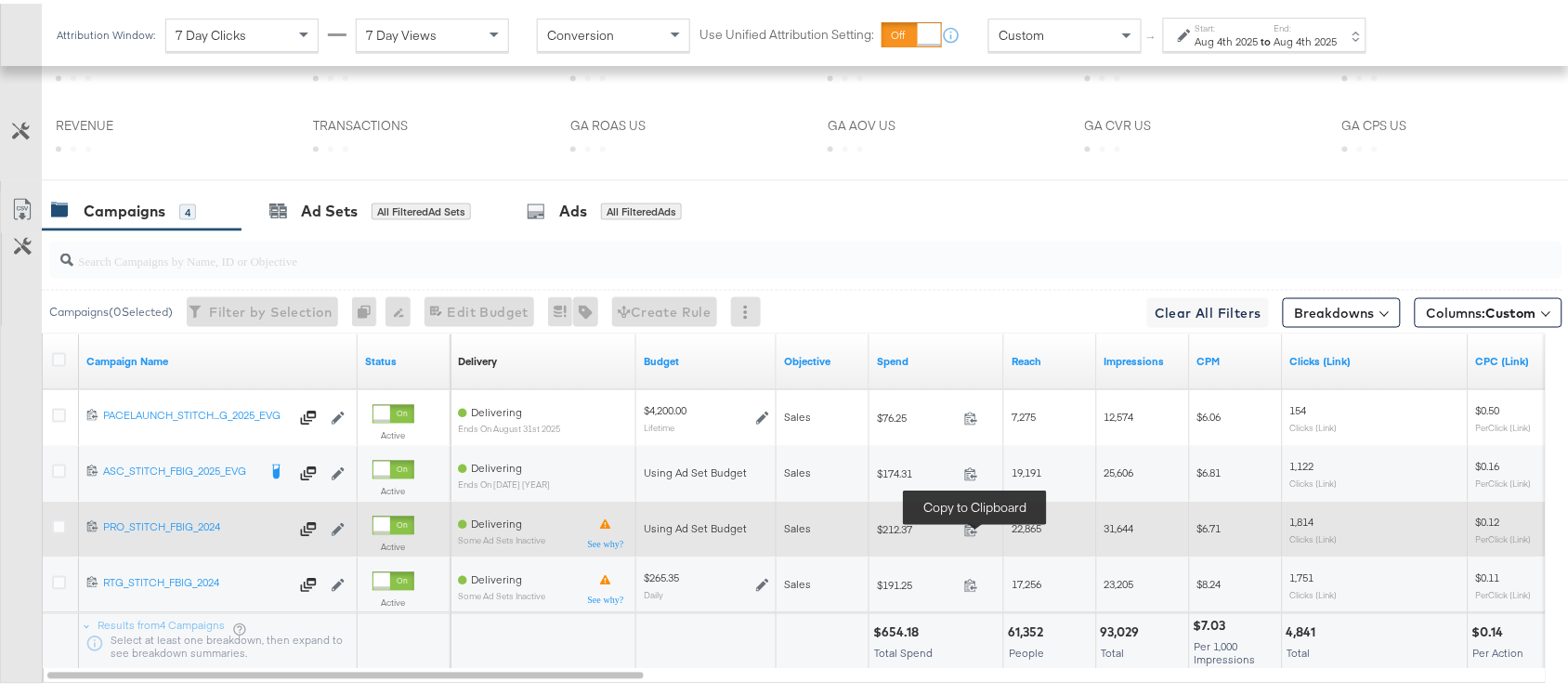 click at bounding box center [976, 529] 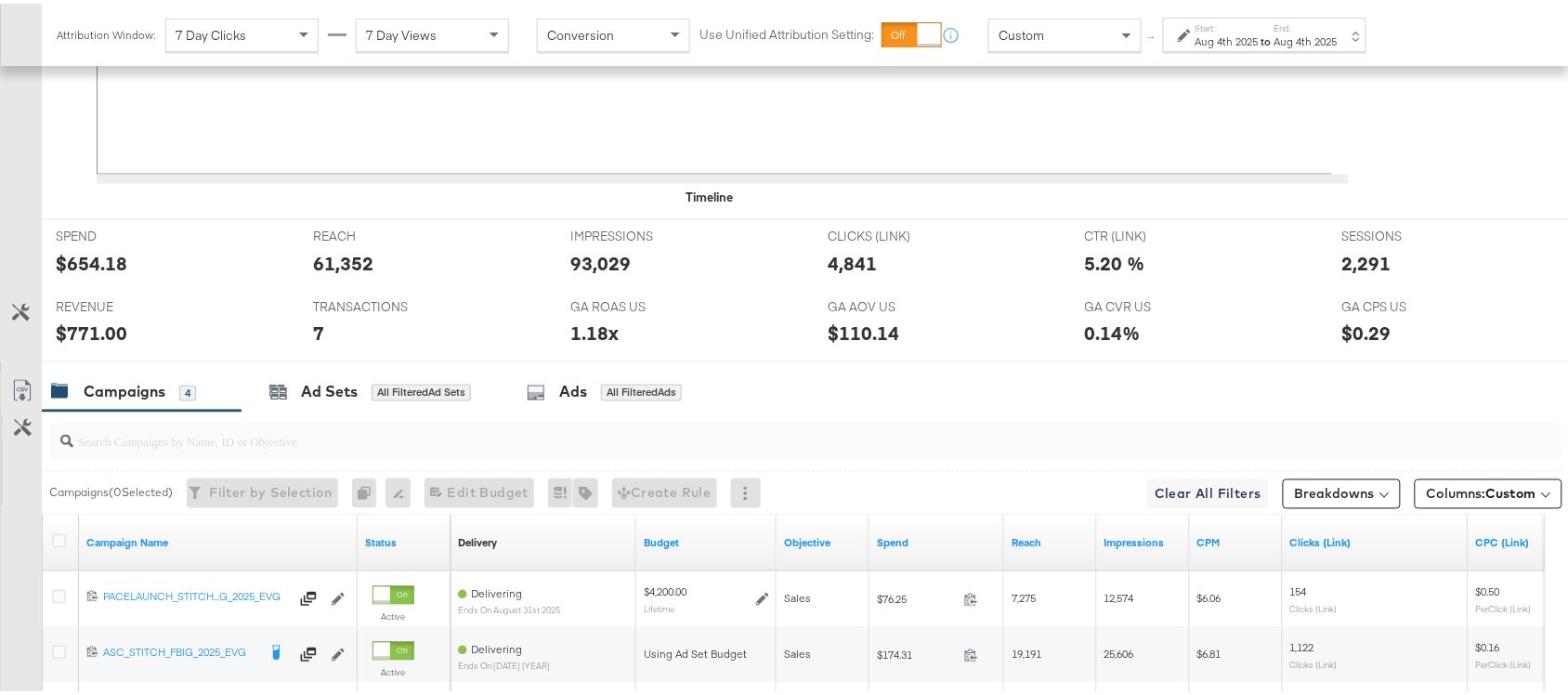 scroll, scrollTop: 912, scrollLeft: 0, axis: vertical 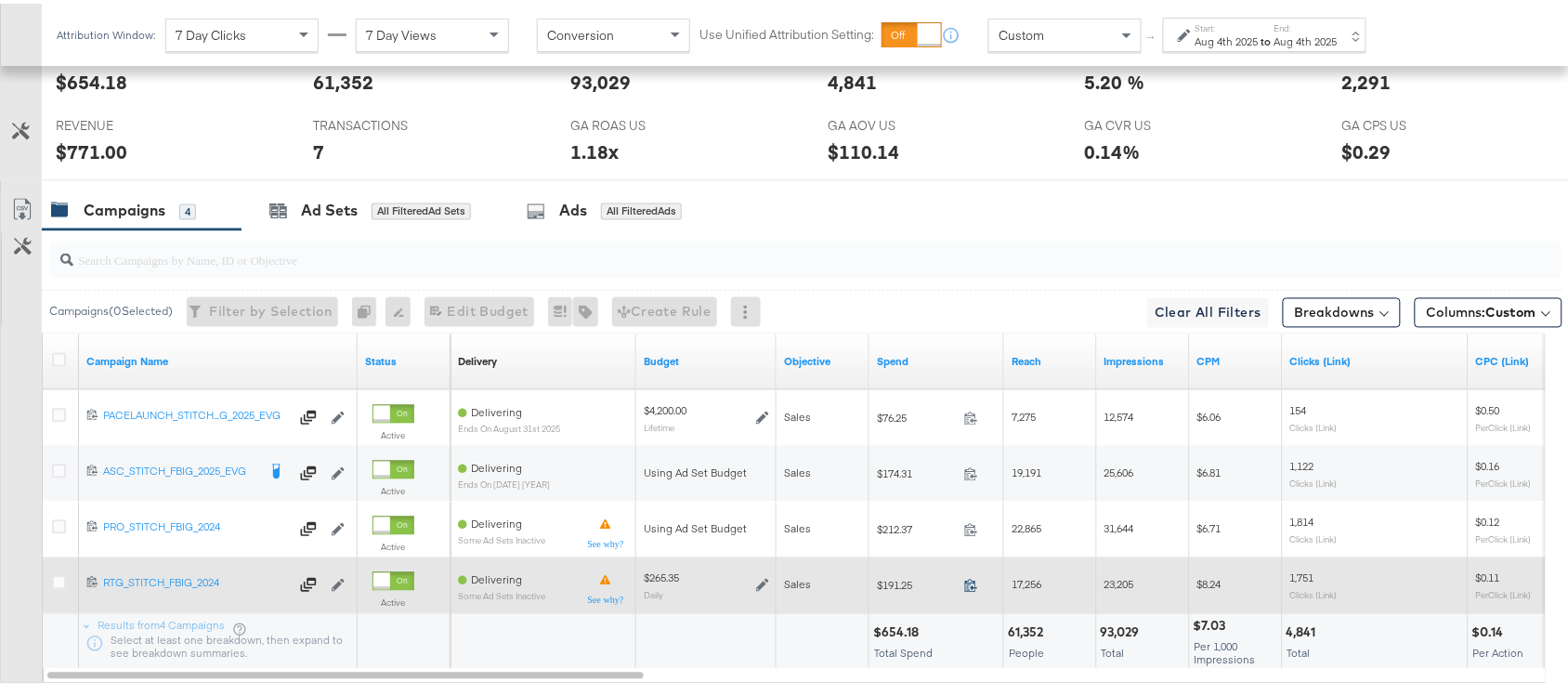 click 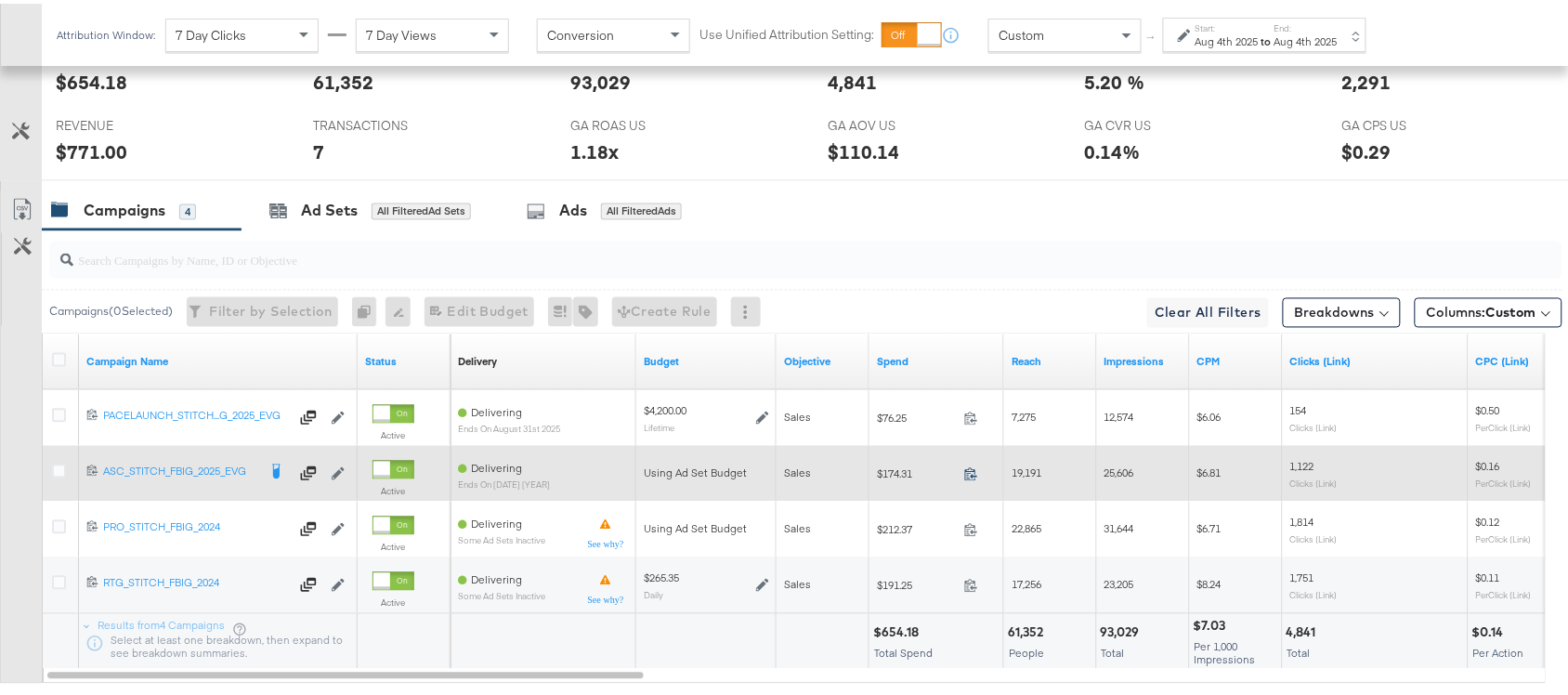 click 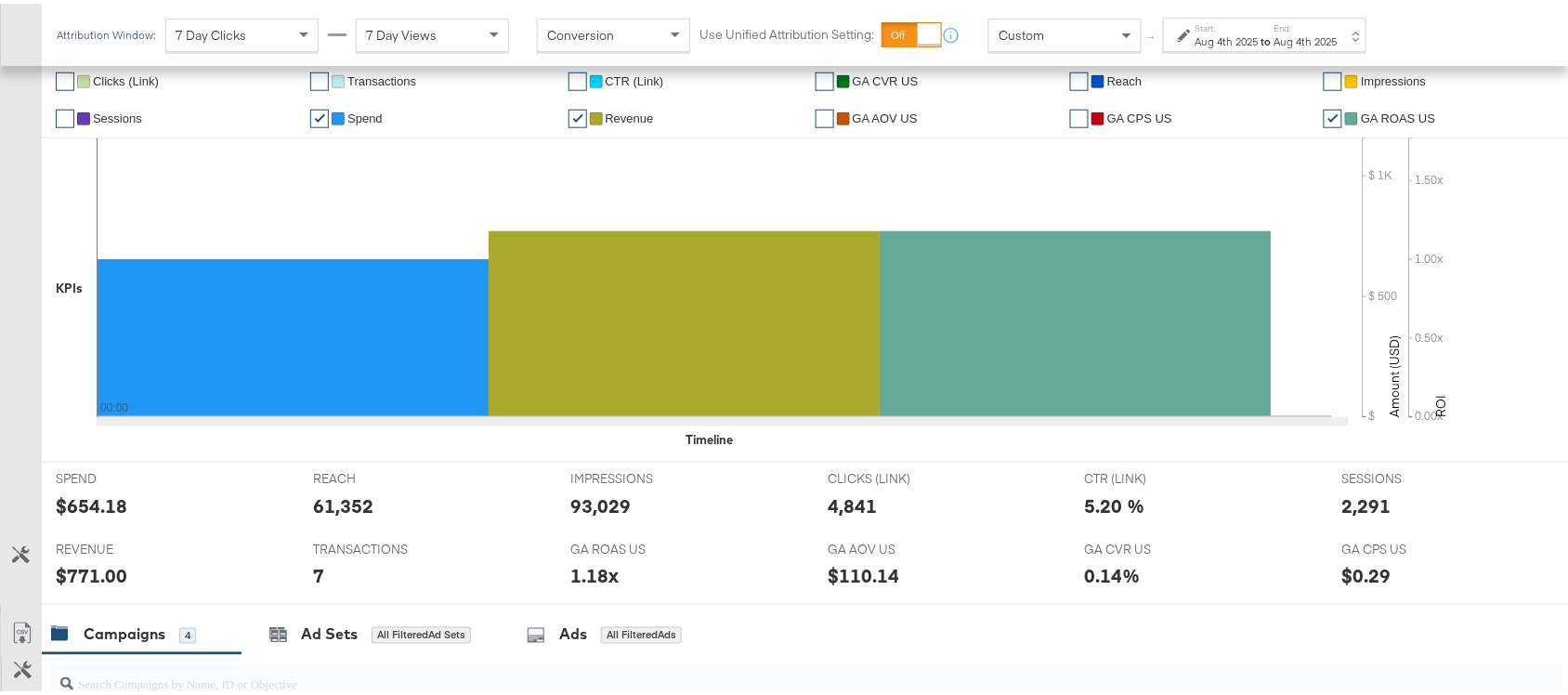 scroll, scrollTop: 0, scrollLeft: 0, axis: both 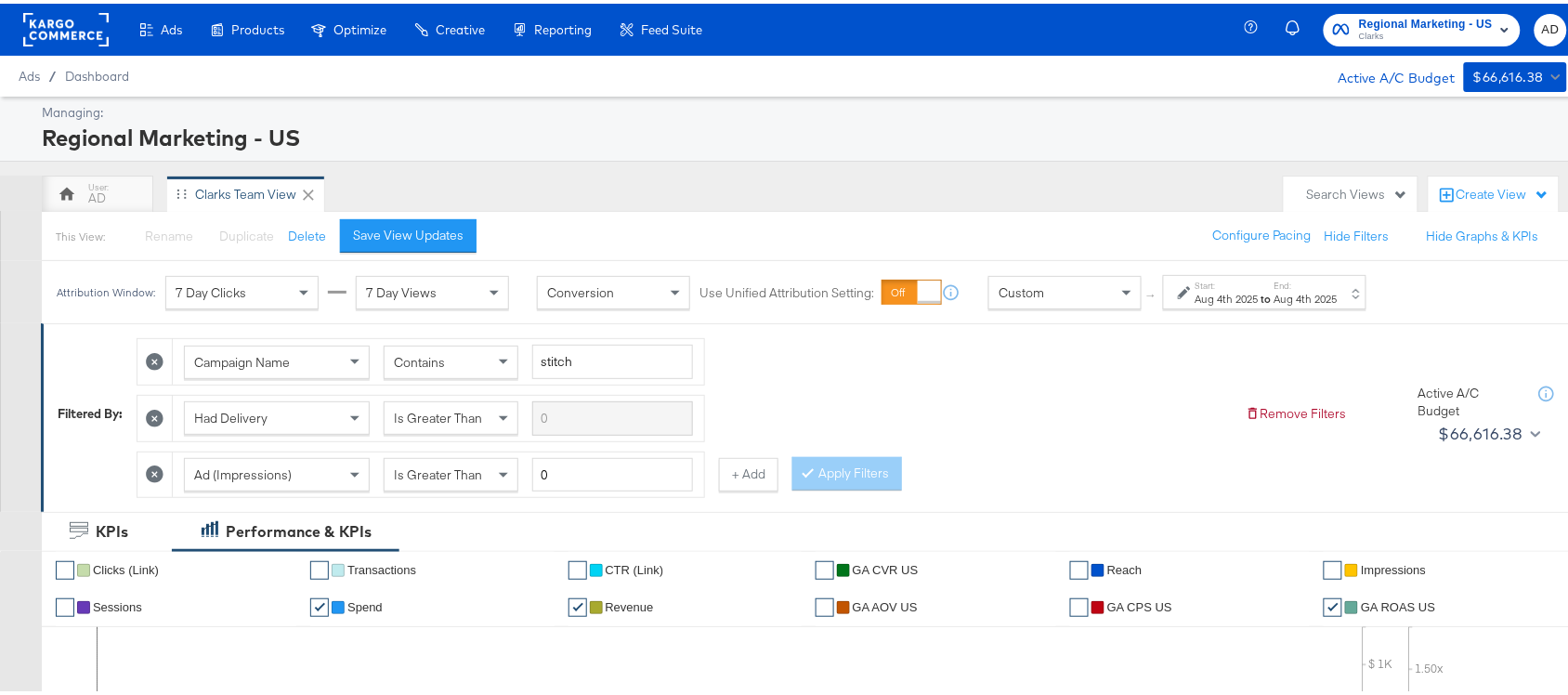 click on "Regional Marketing - US Clarks AD" at bounding box center [1418, 26] 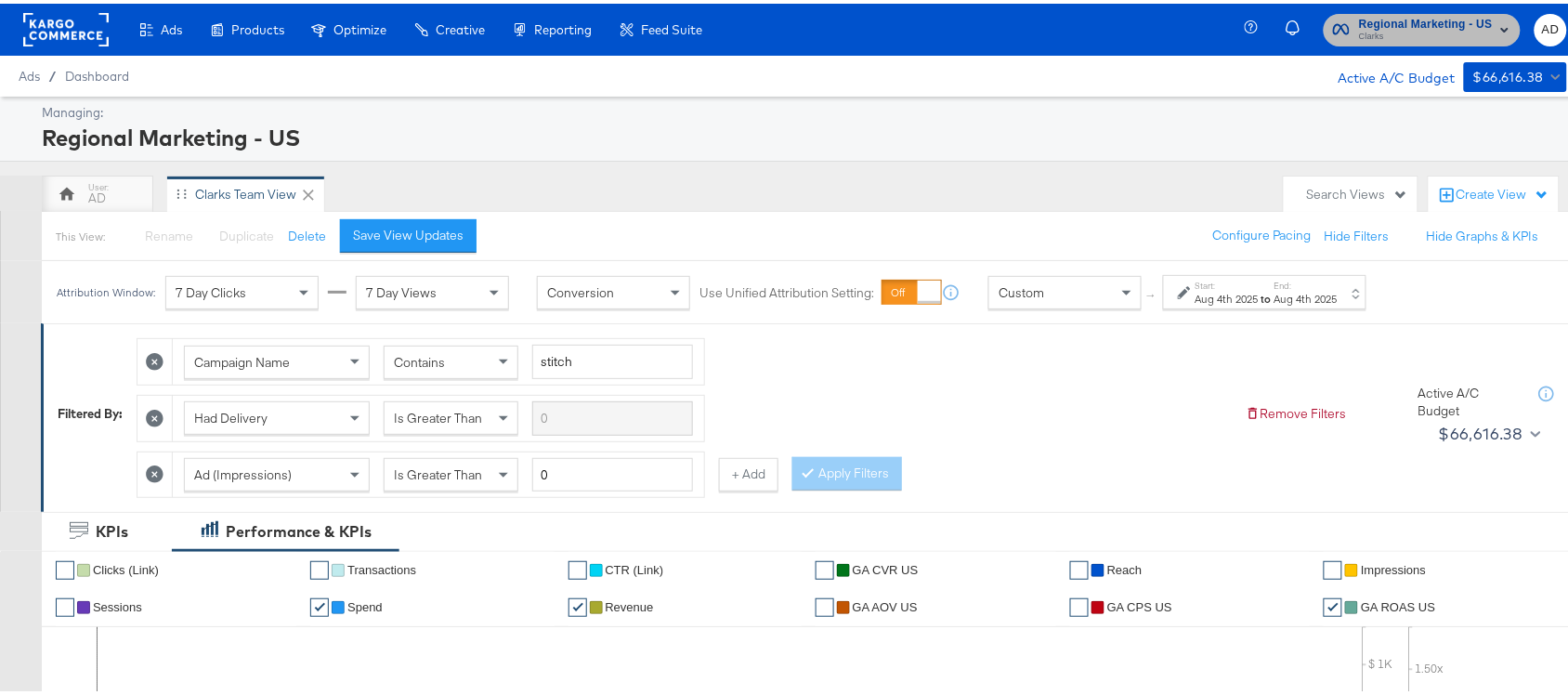 click on "Regional Marketing - US" at bounding box center (1426, 20) 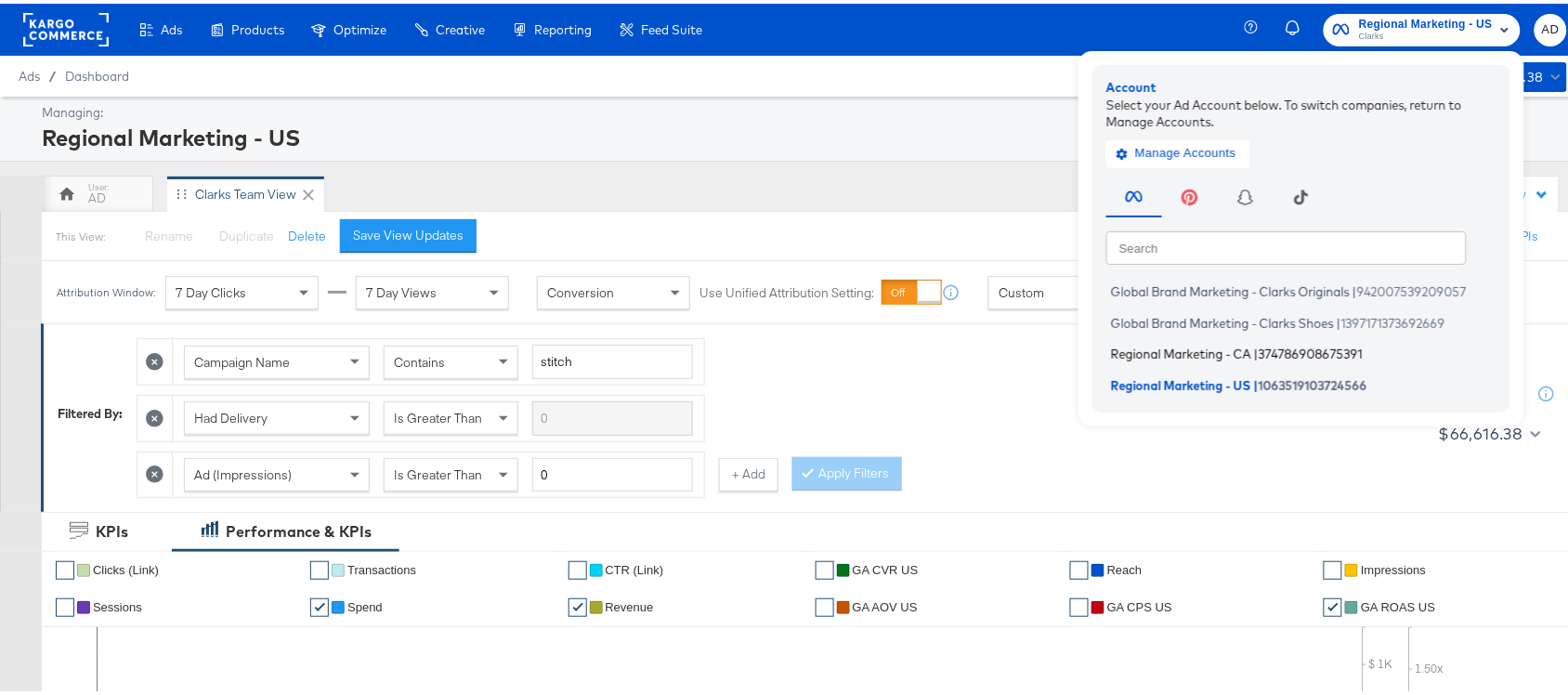 click on "Regional Marketing - CA" at bounding box center (1181, 350) 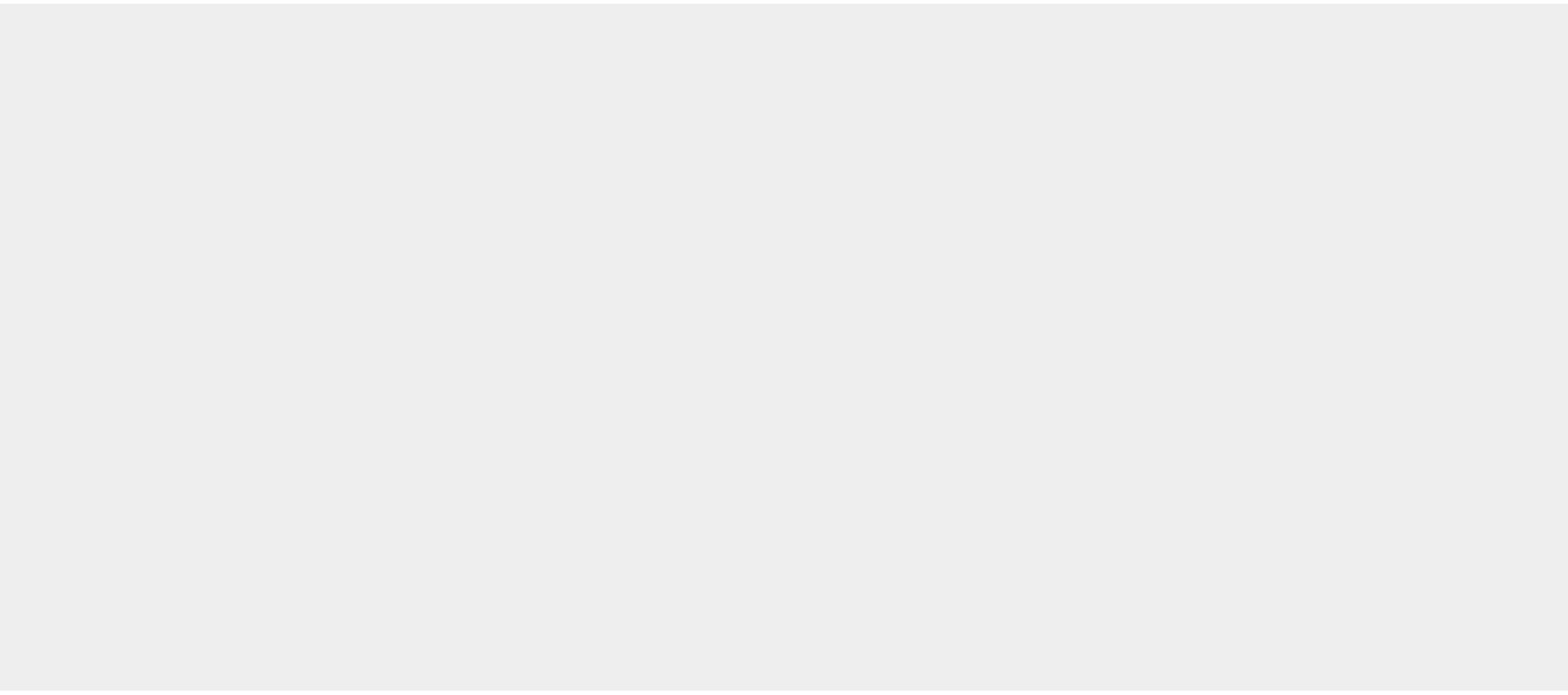 scroll, scrollTop: 0, scrollLeft: 0, axis: both 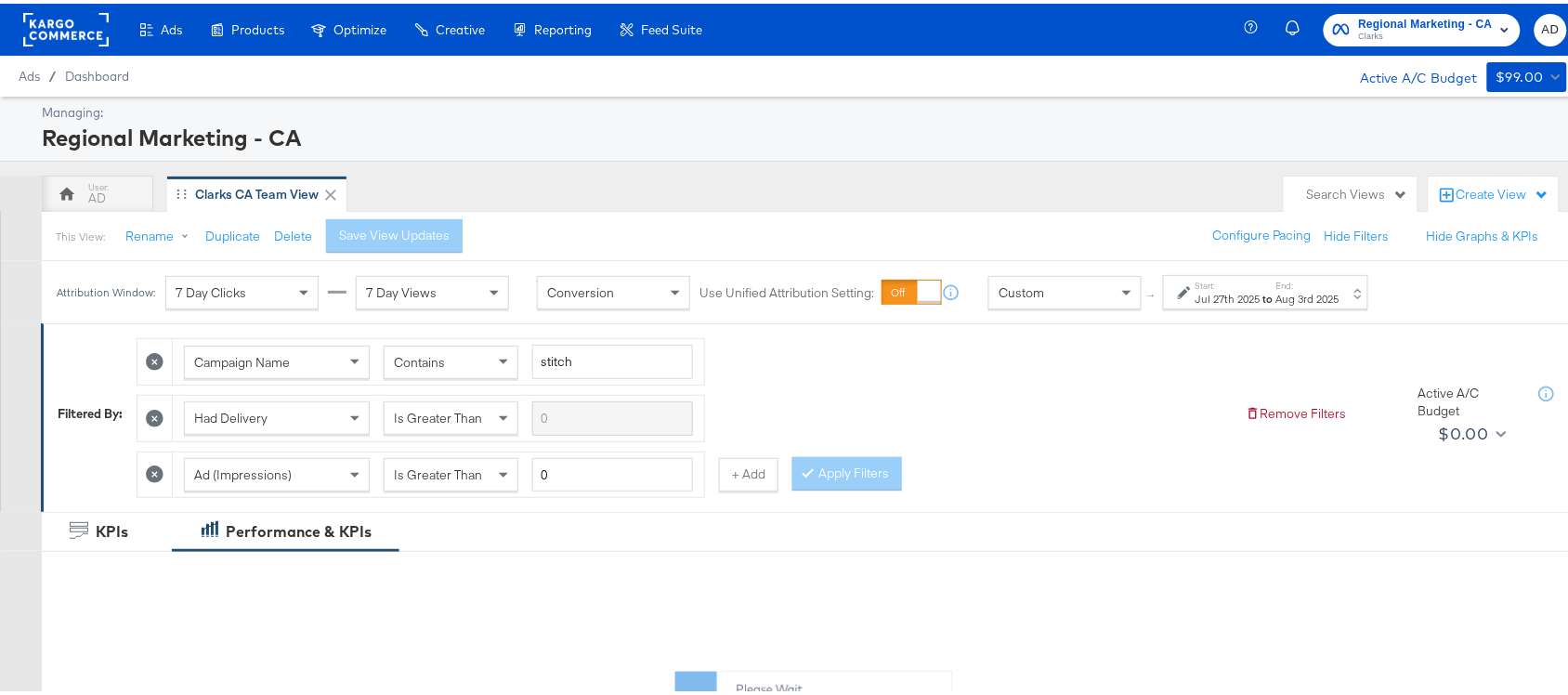 click on "to" at bounding box center [1268, 295] 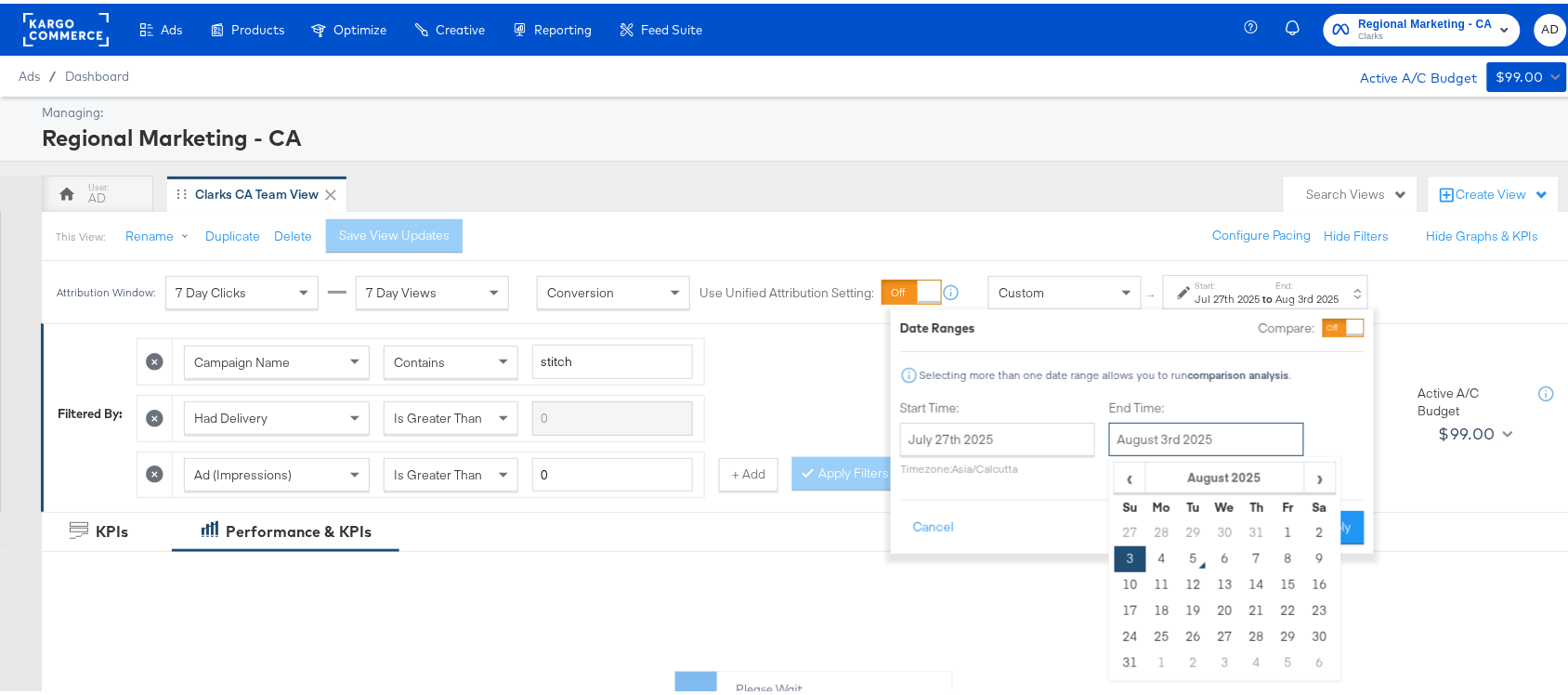 click on "August 3rd 2025" at bounding box center [1207, 436] 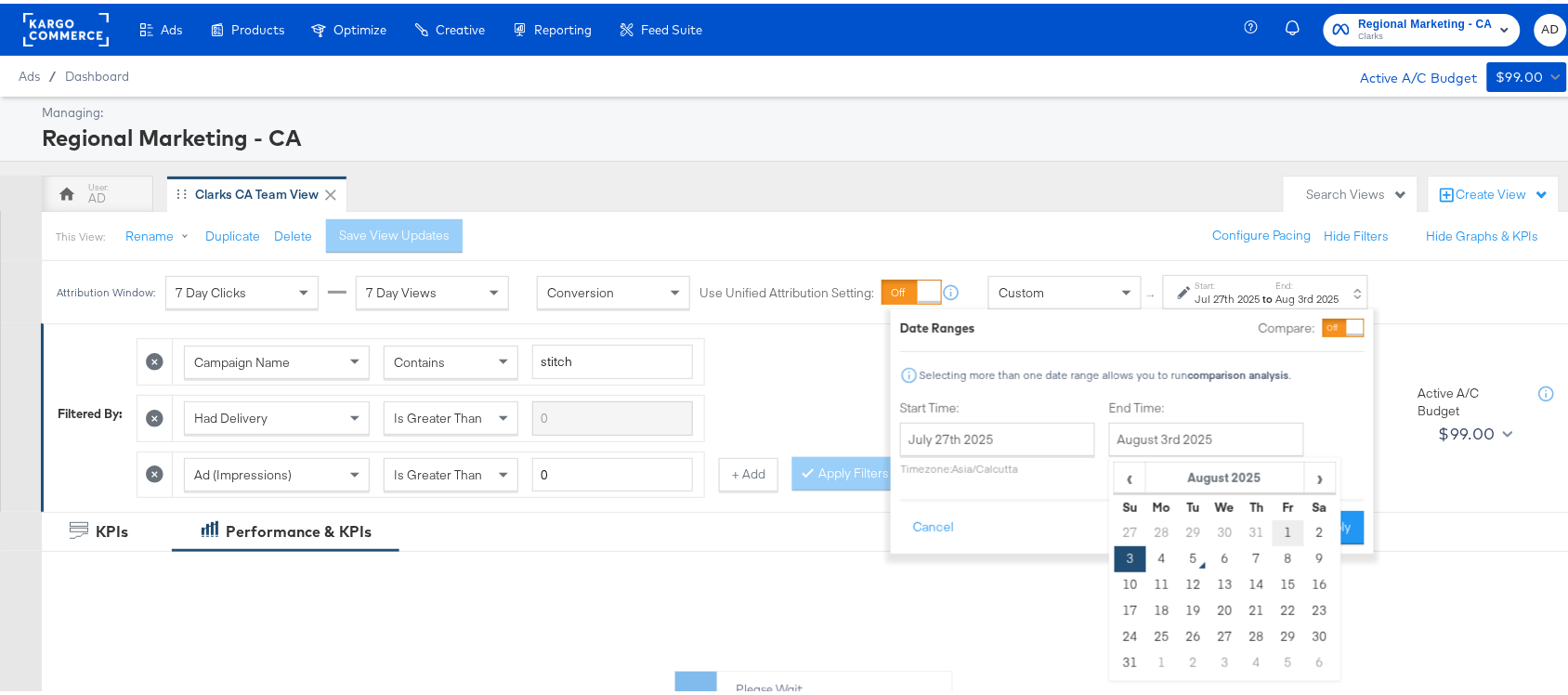 click on "1" at bounding box center [1288, 530] 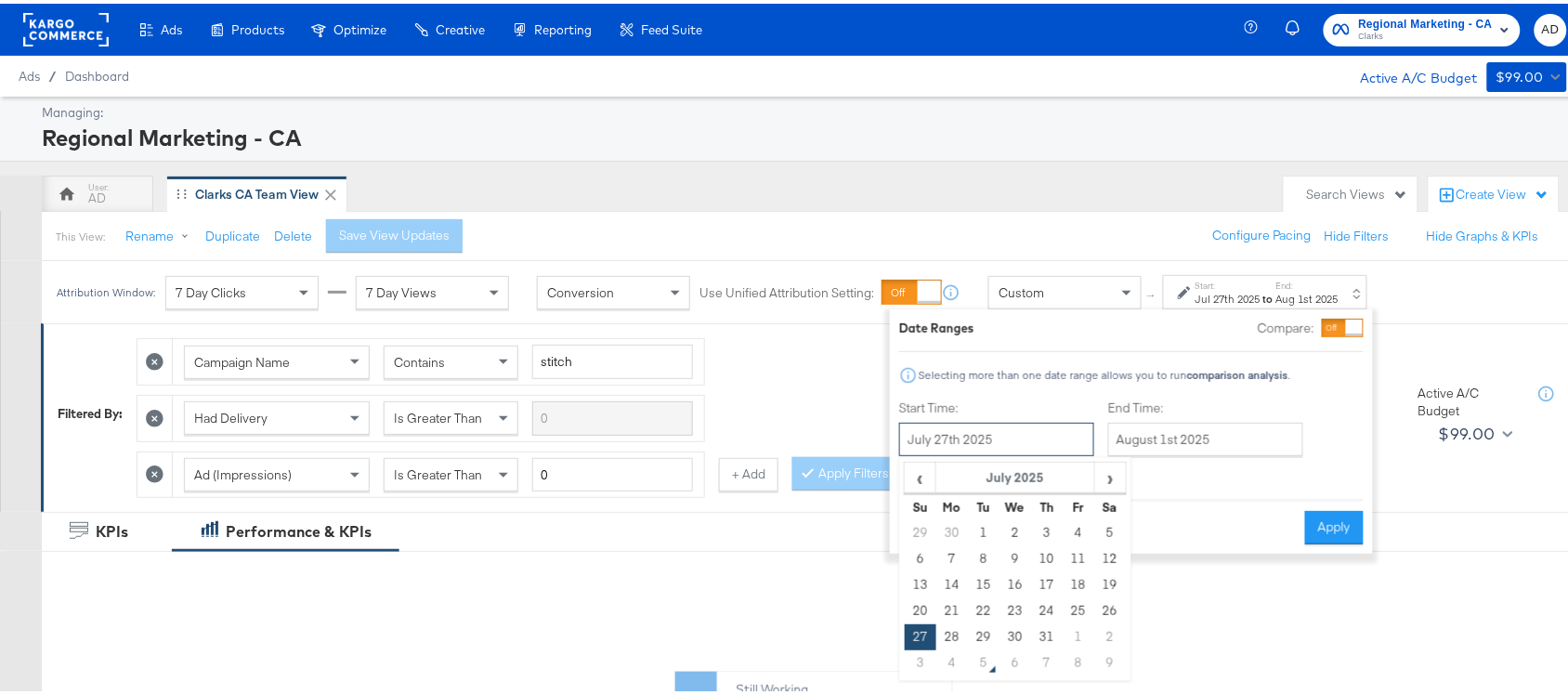 click on "July 27th 2025" at bounding box center (997, 436) 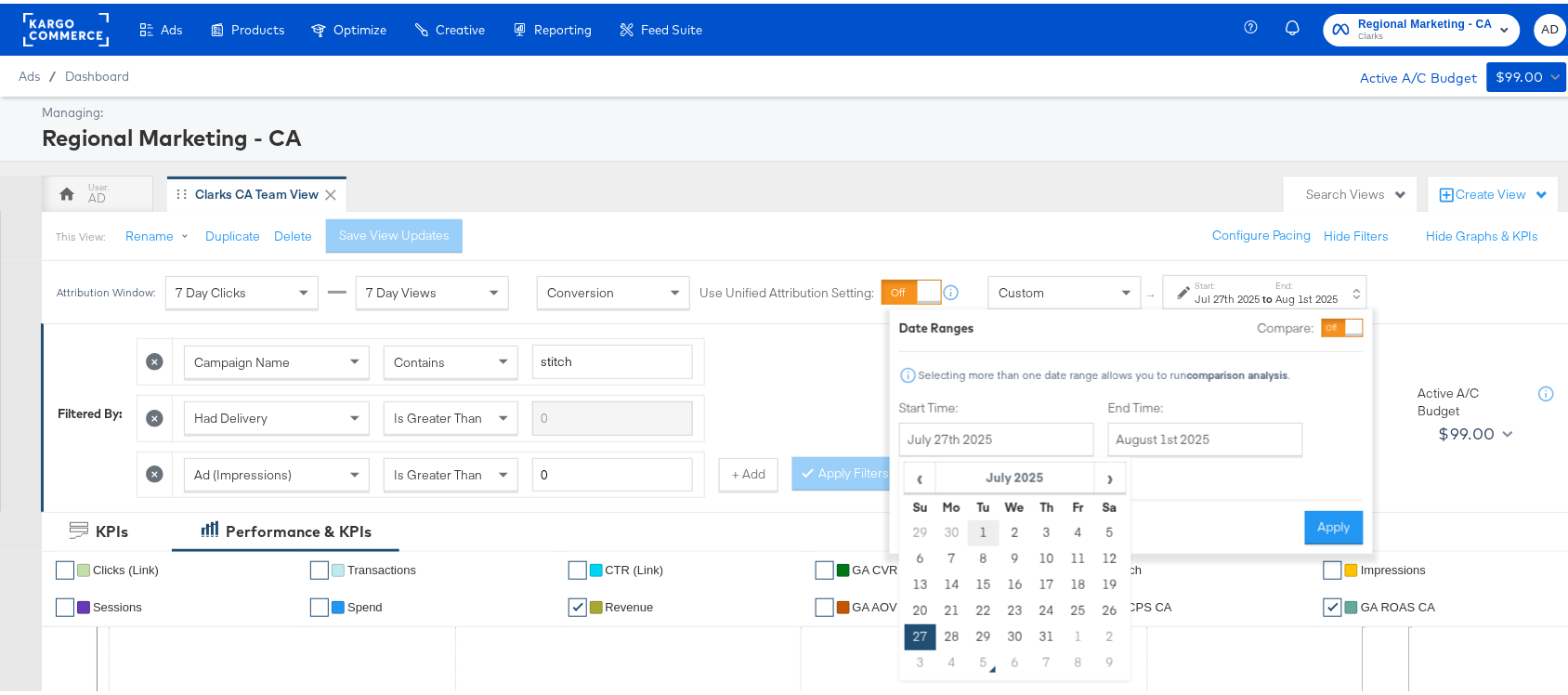 click on "1" at bounding box center (984, 530) 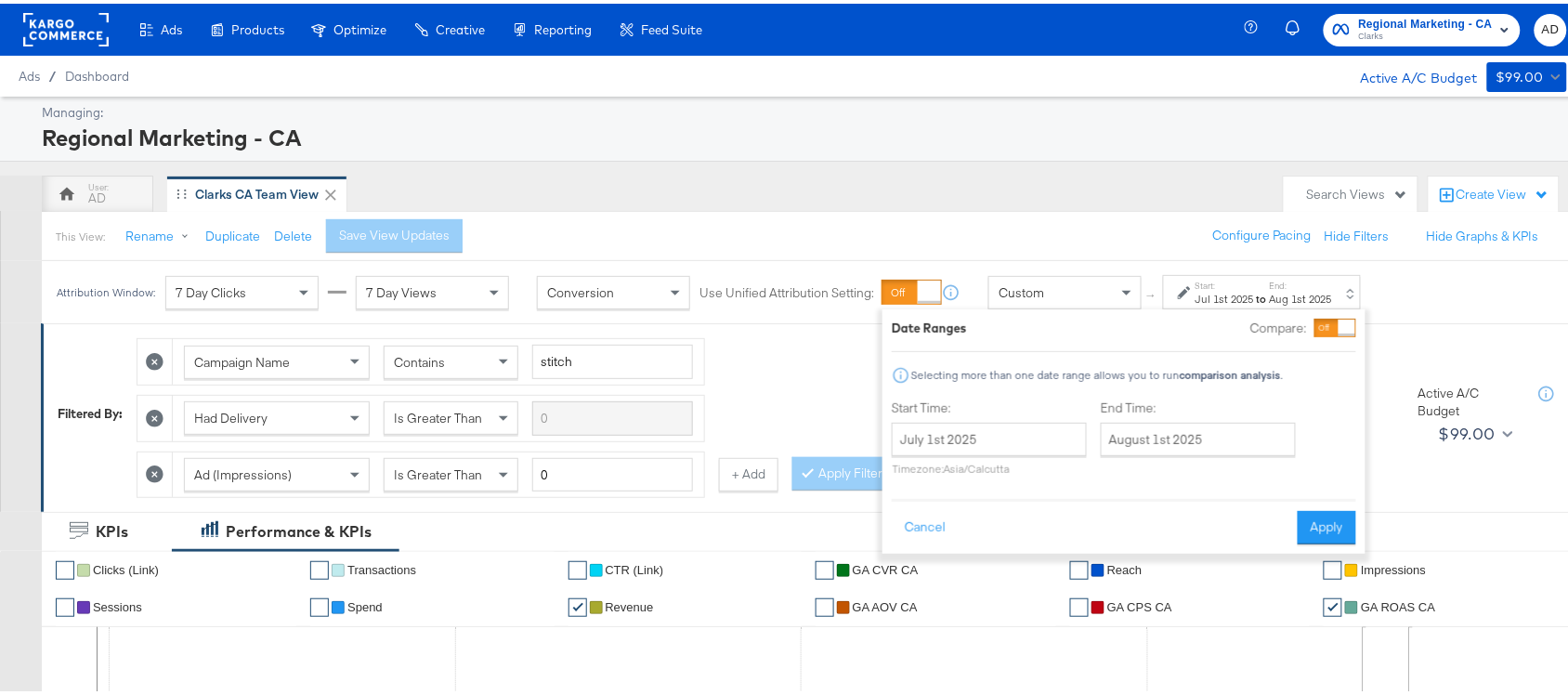 click on "Timezone:  Asia/Calcutta" at bounding box center (989, 465) 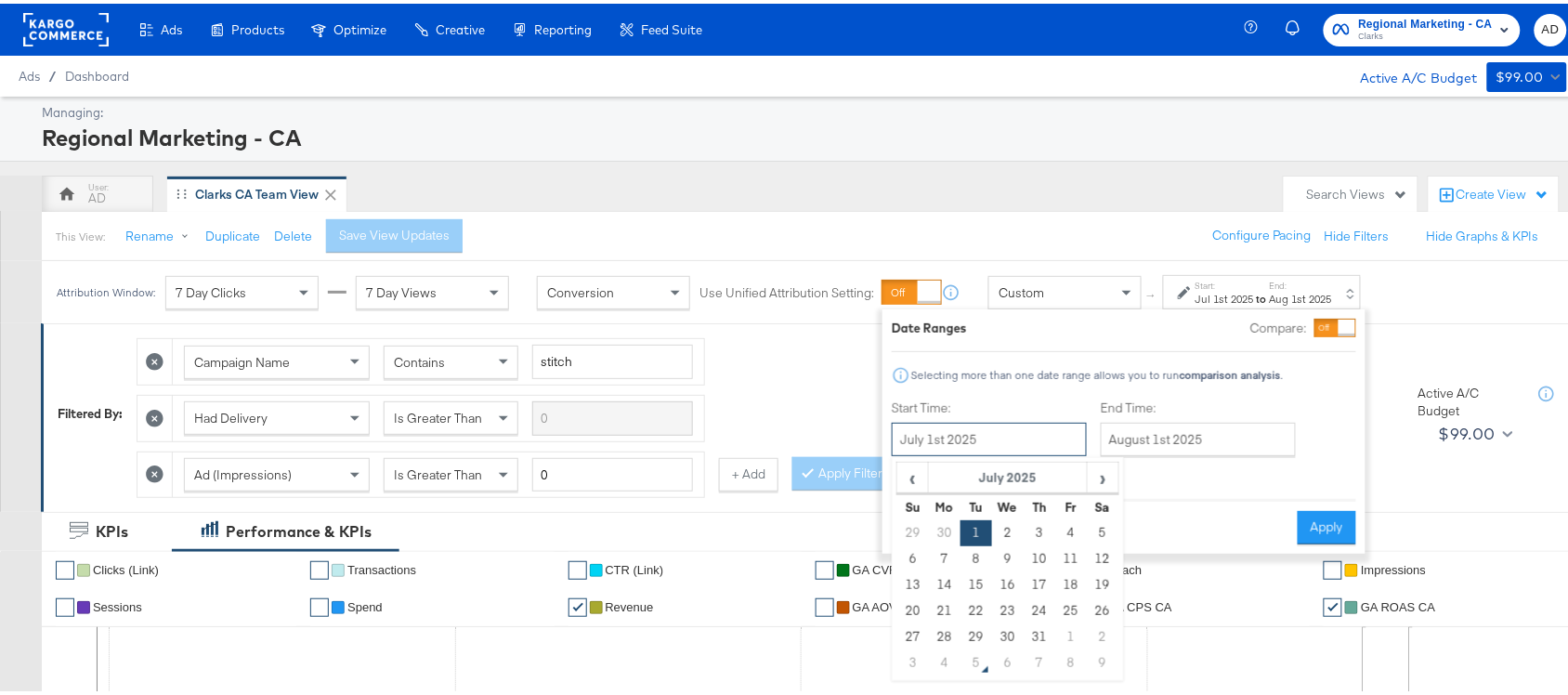 click on "July 1st 2025" at bounding box center [989, 436] 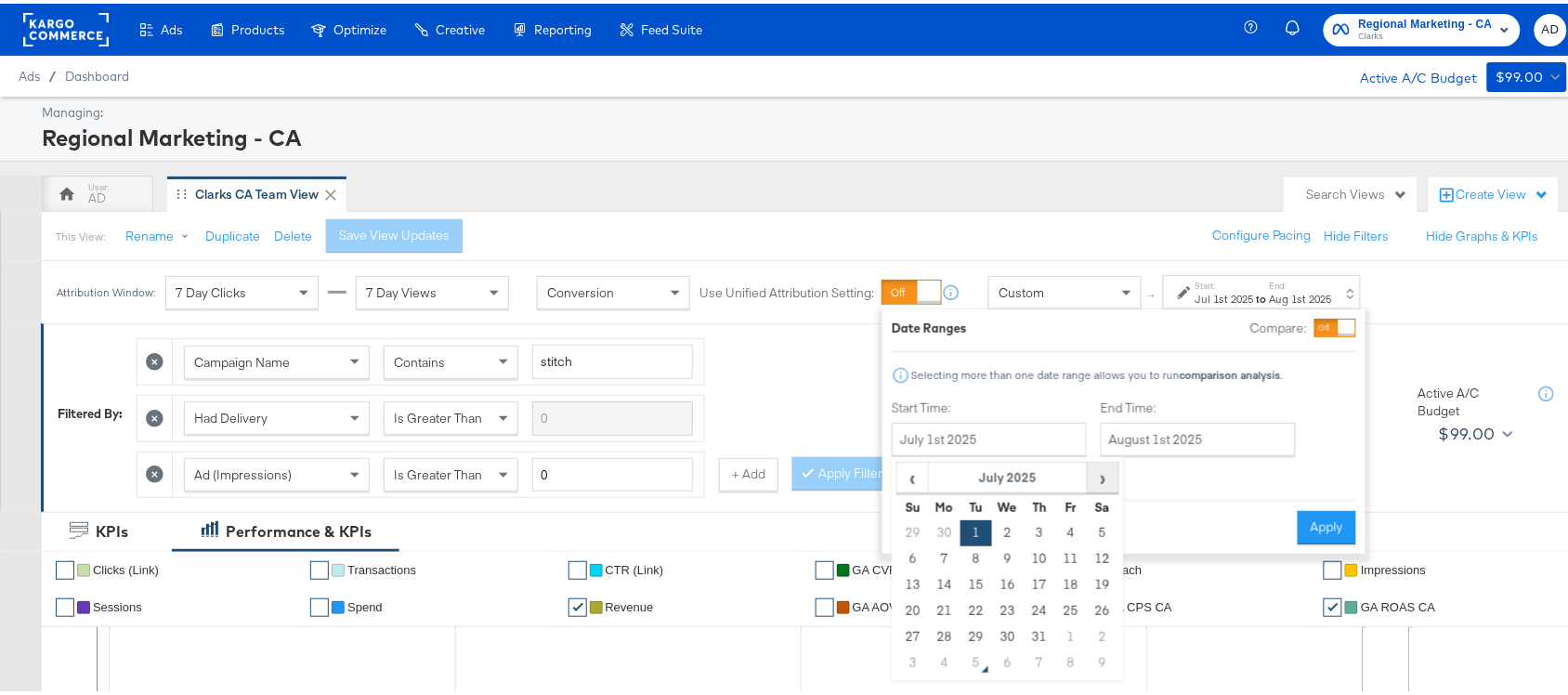 click on "›" at bounding box center (1103, 474) 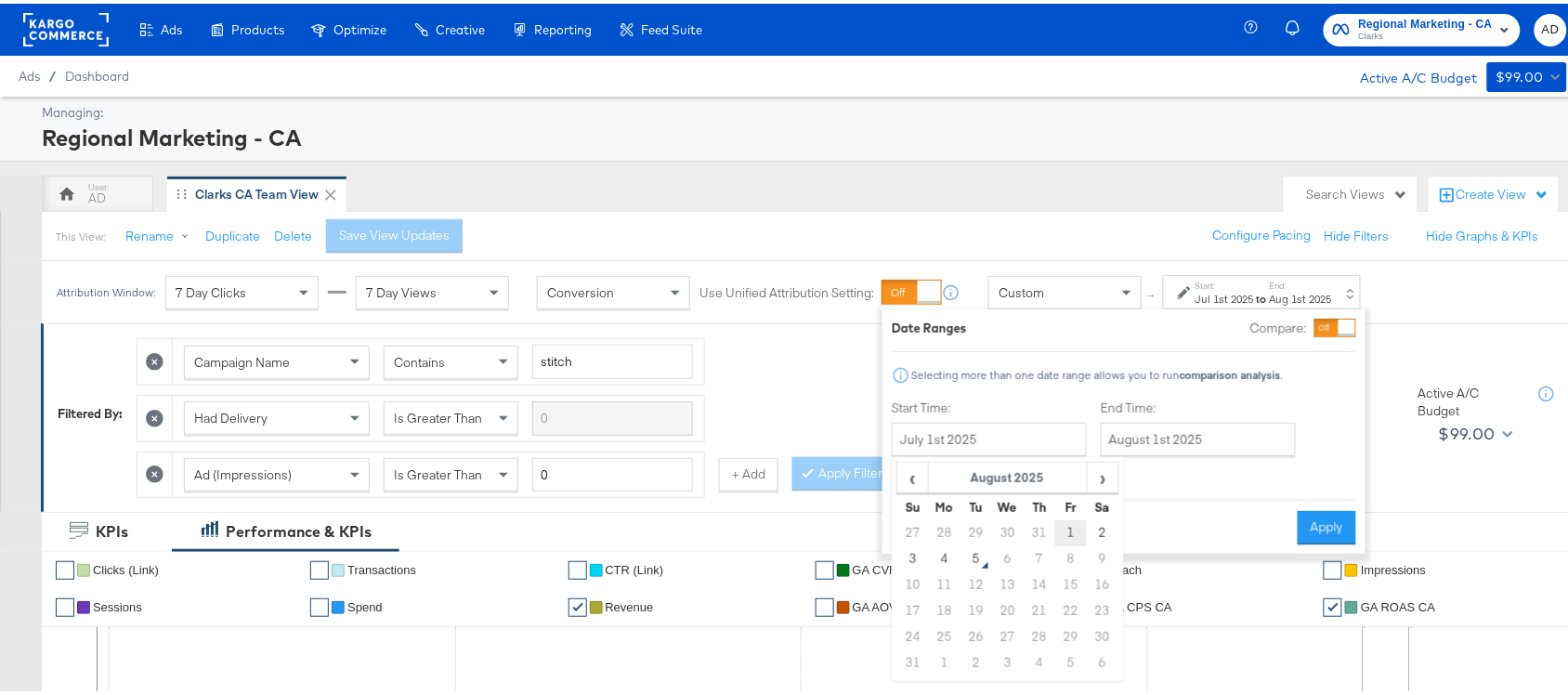 click on "1" at bounding box center (1071, 530) 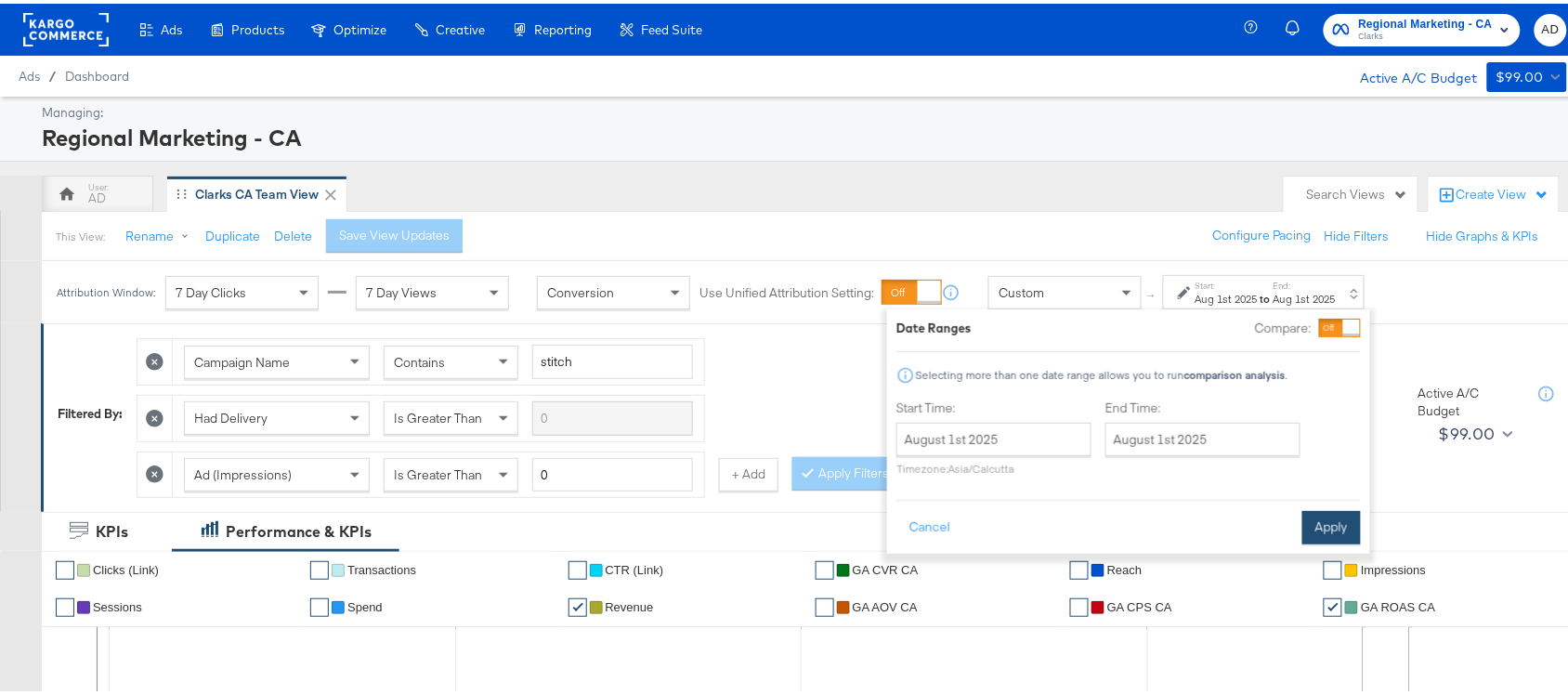 click on "Apply" at bounding box center [1331, 524] 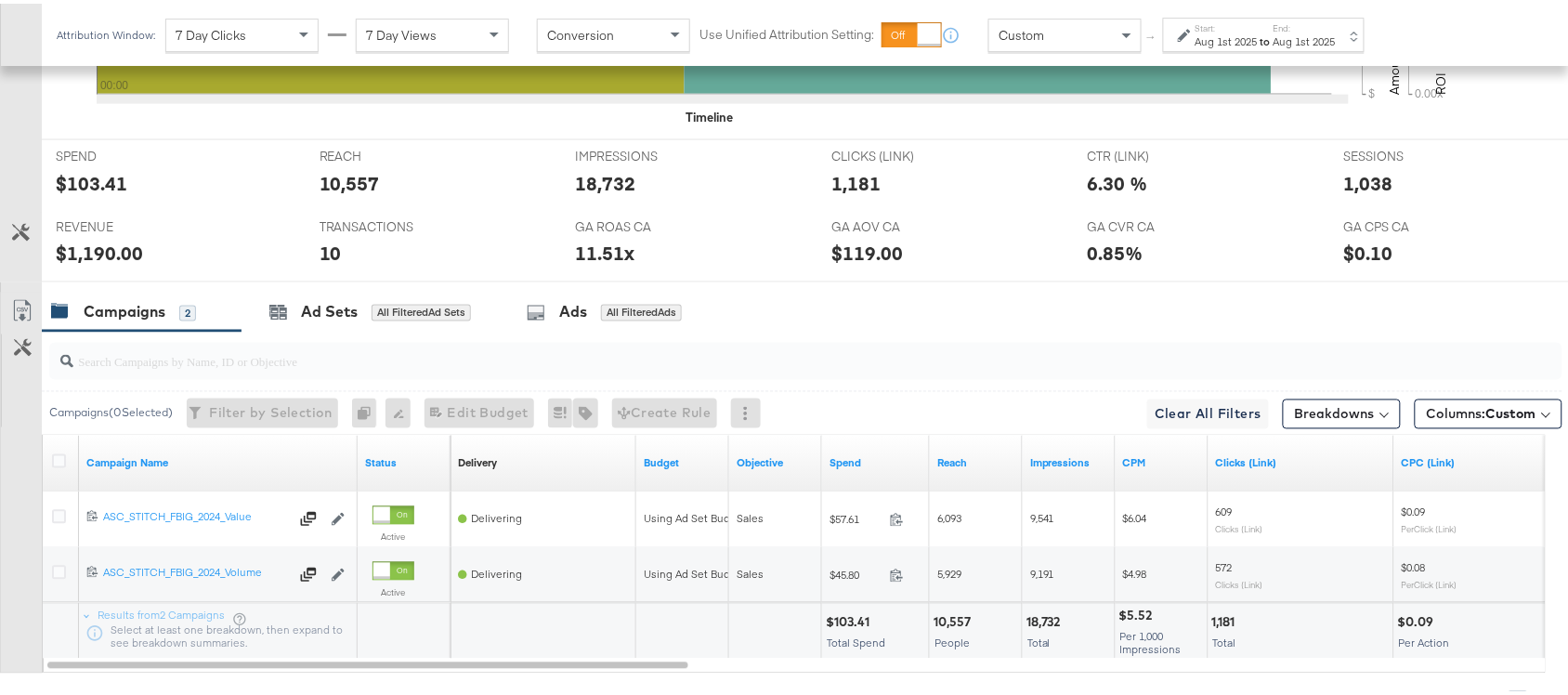 scroll, scrollTop: 912, scrollLeft: 0, axis: vertical 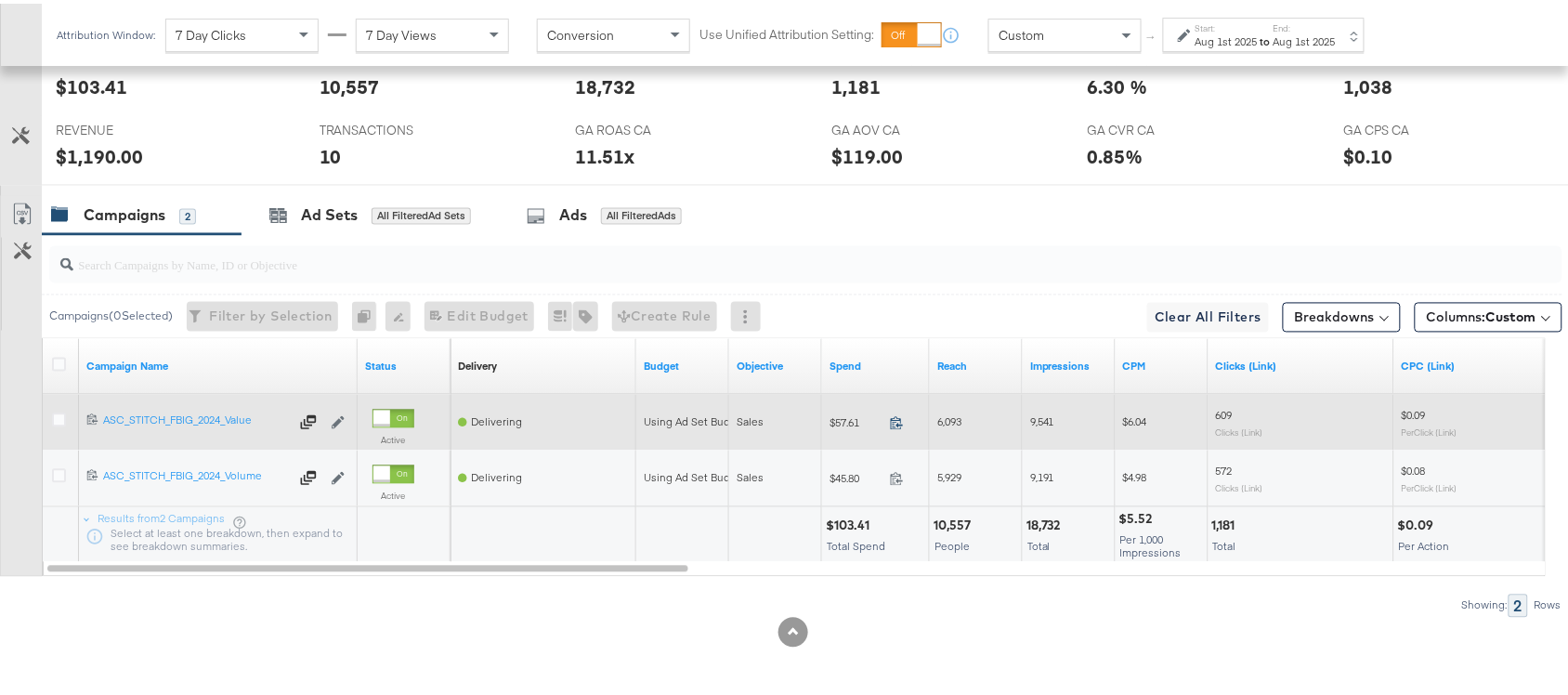 click 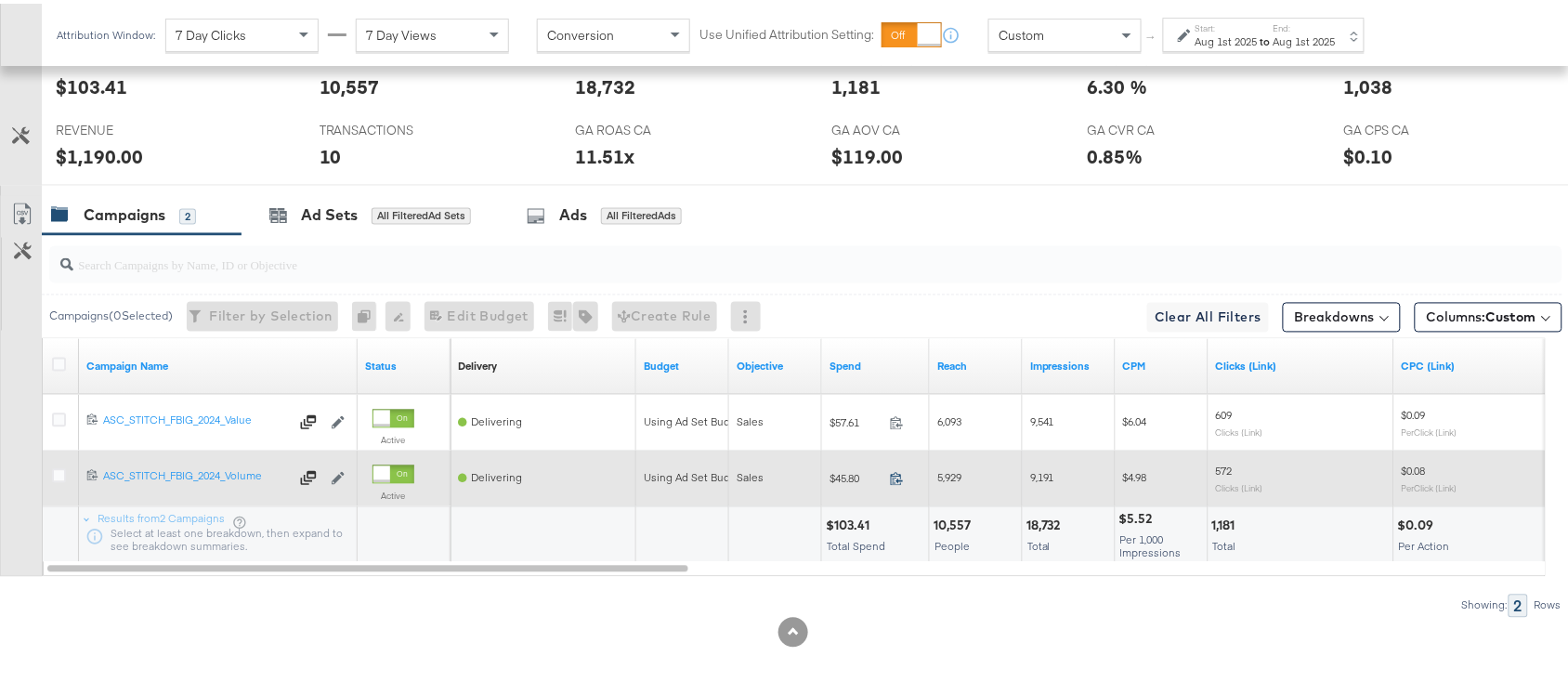 click 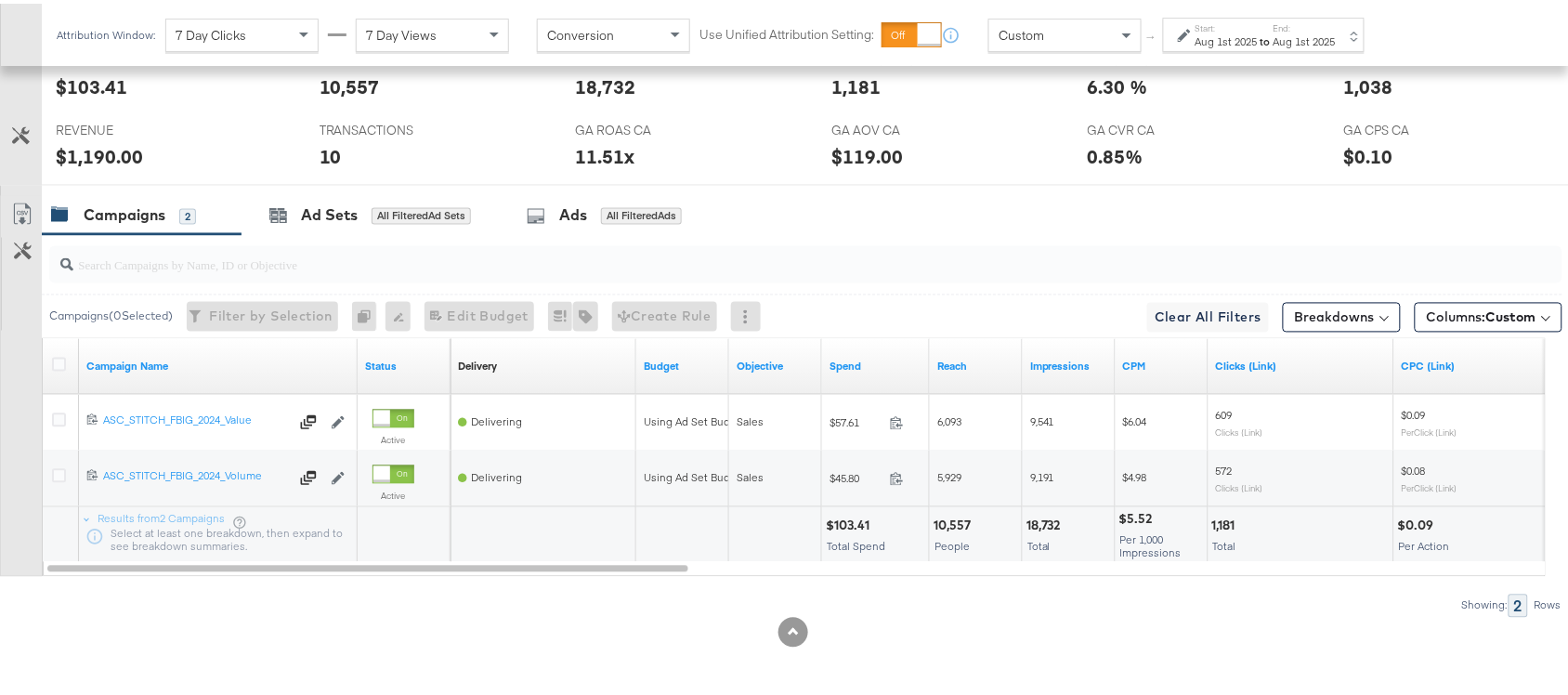 click on "Aug 1st 2025" at bounding box center [1226, 38] 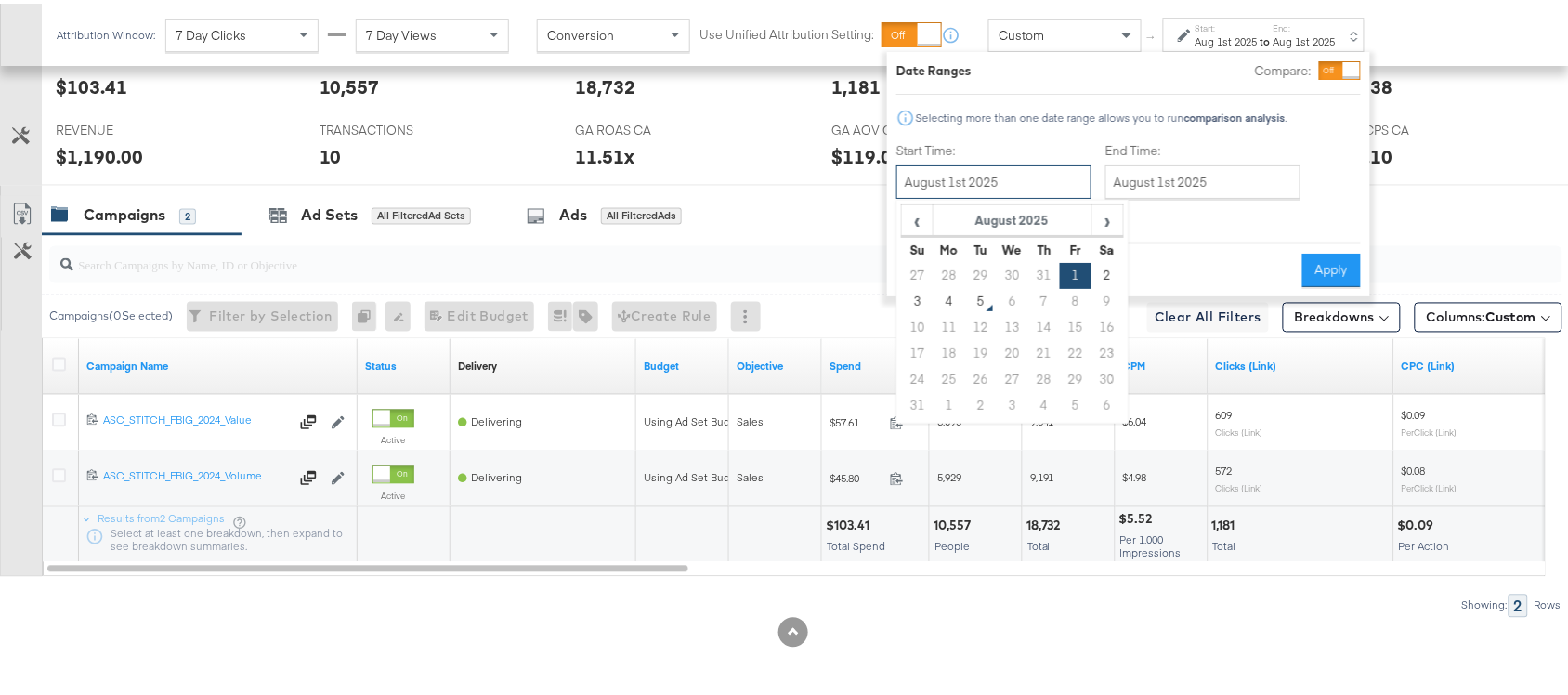 click on "August 1st 2025" at bounding box center [994, 178] 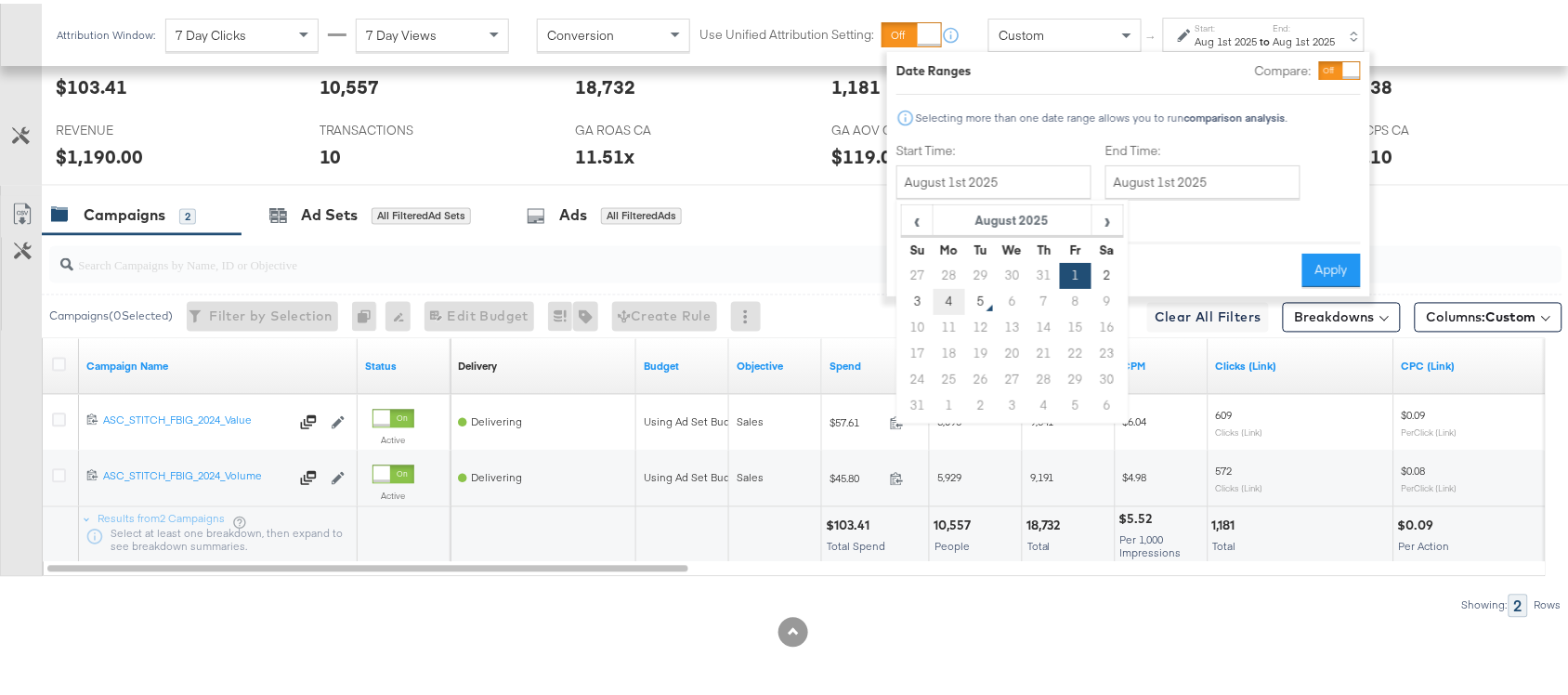click on "4" at bounding box center (949, 298) 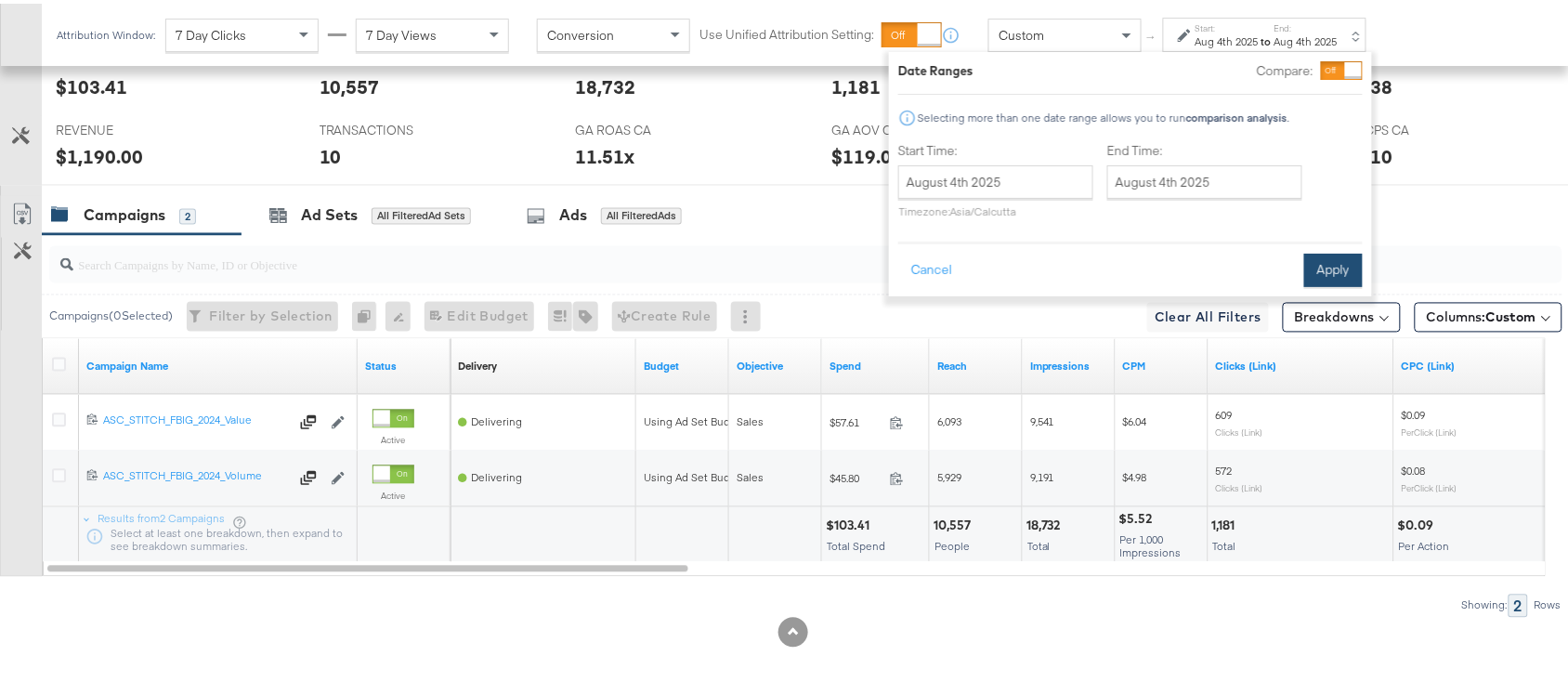 click on "Apply" at bounding box center [1333, 267] 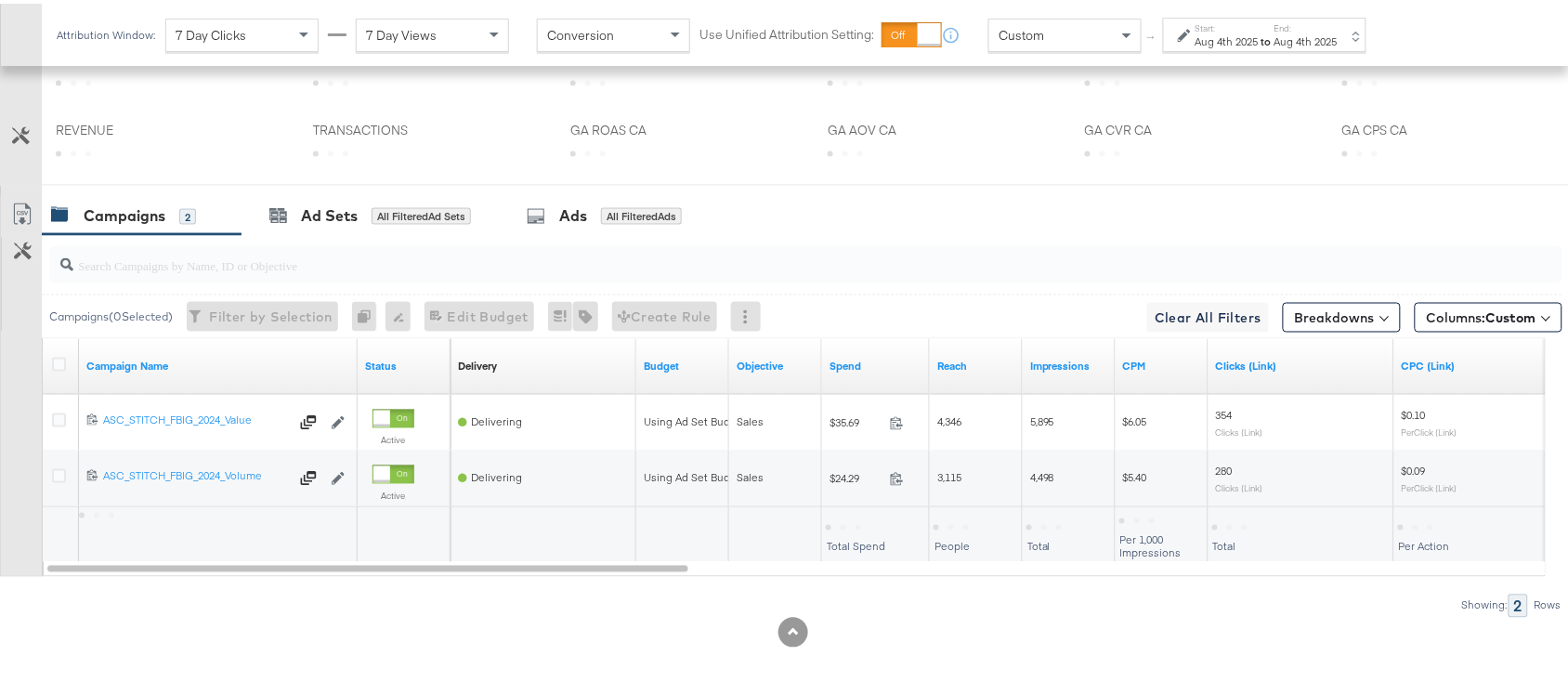scroll, scrollTop: 912, scrollLeft: 0, axis: vertical 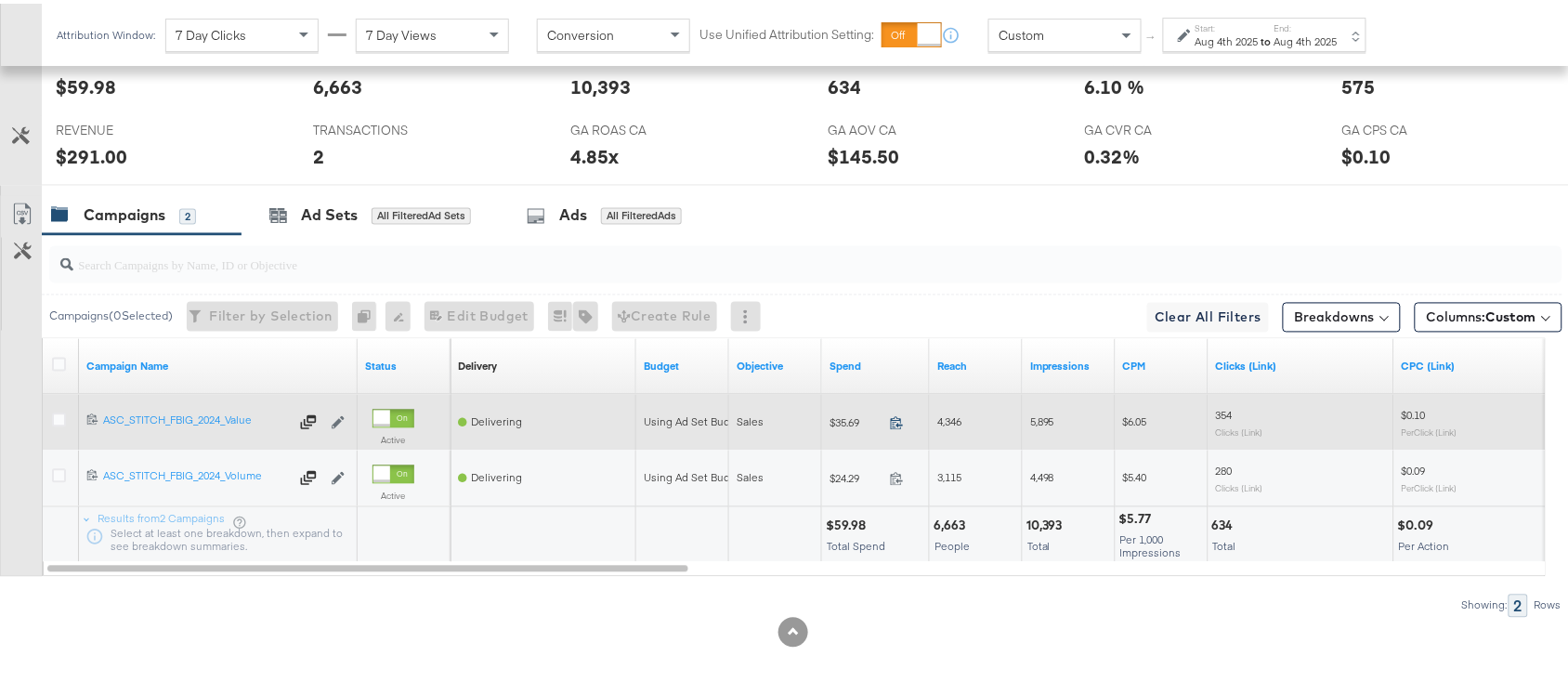 click 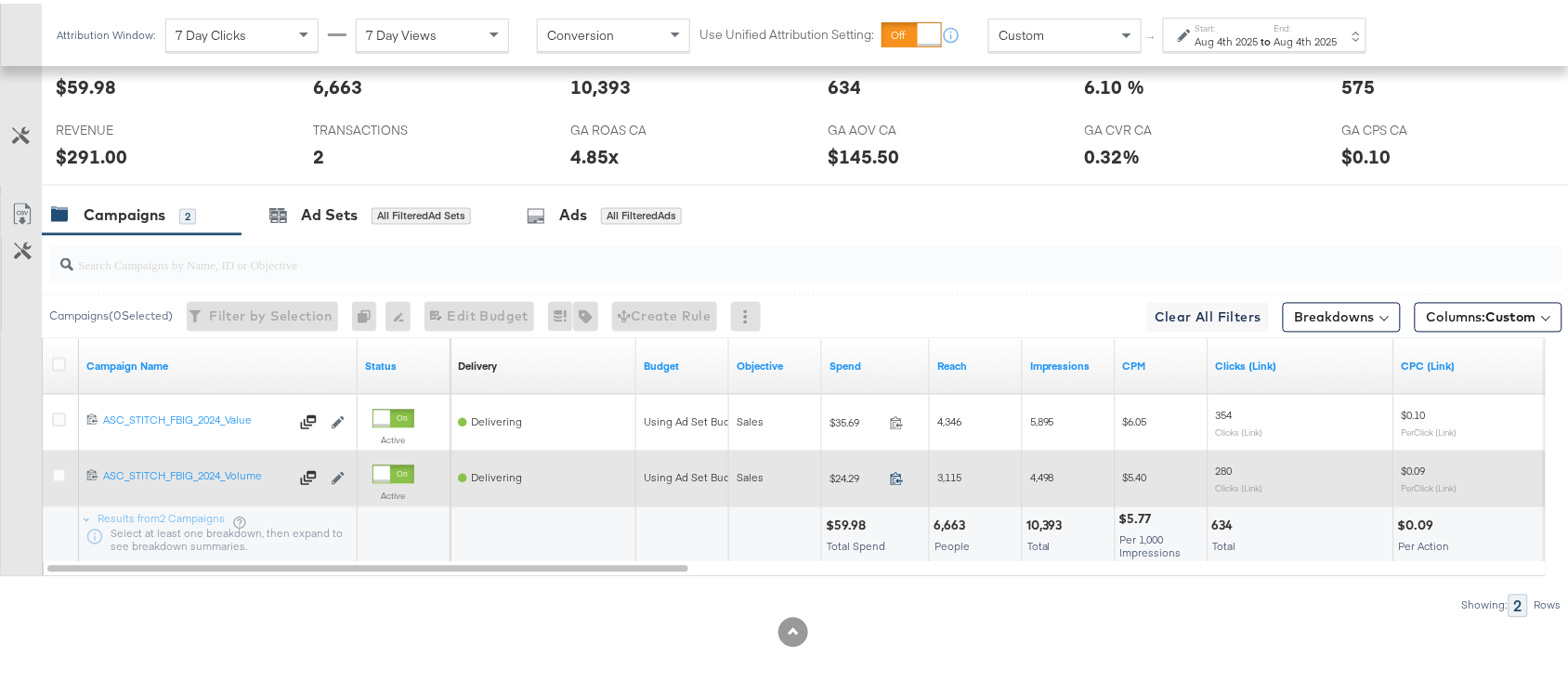 click 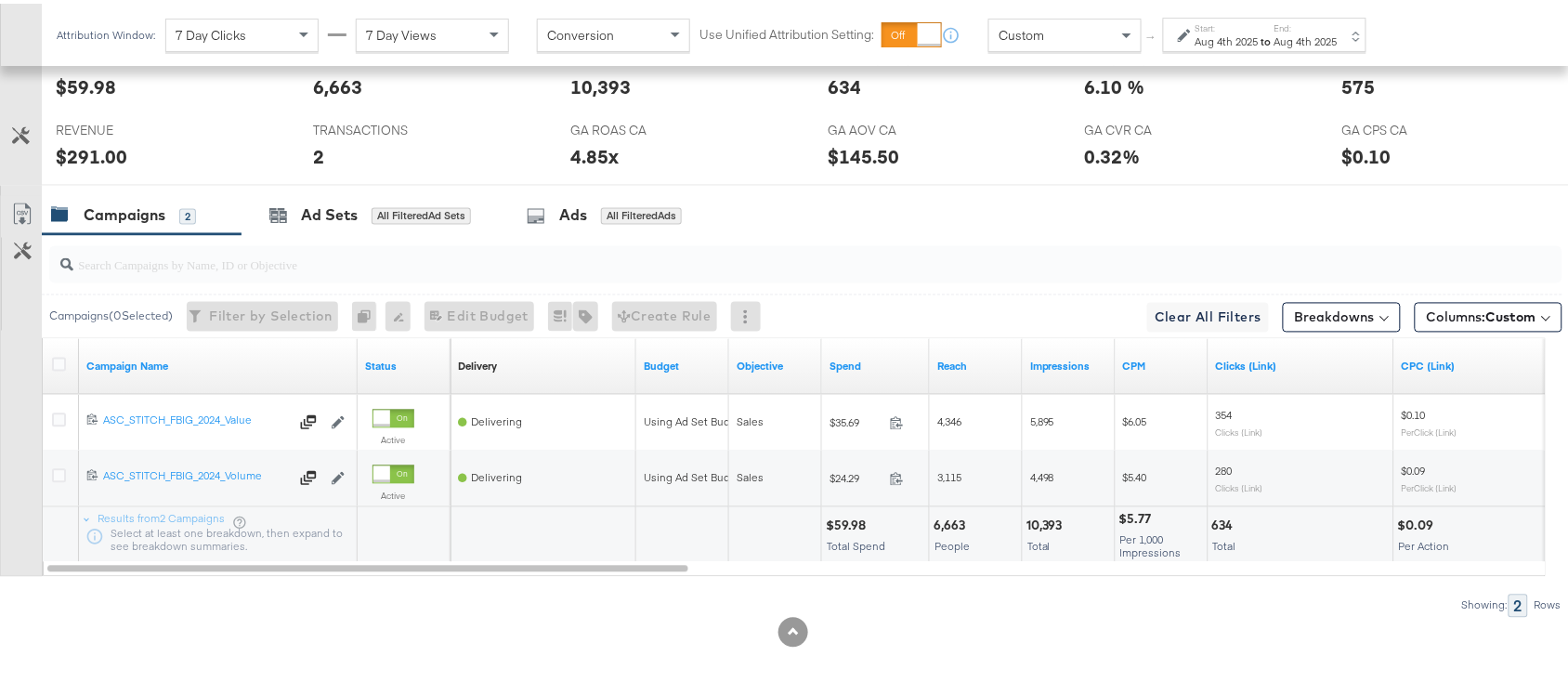 scroll, scrollTop: 0, scrollLeft: 0, axis: both 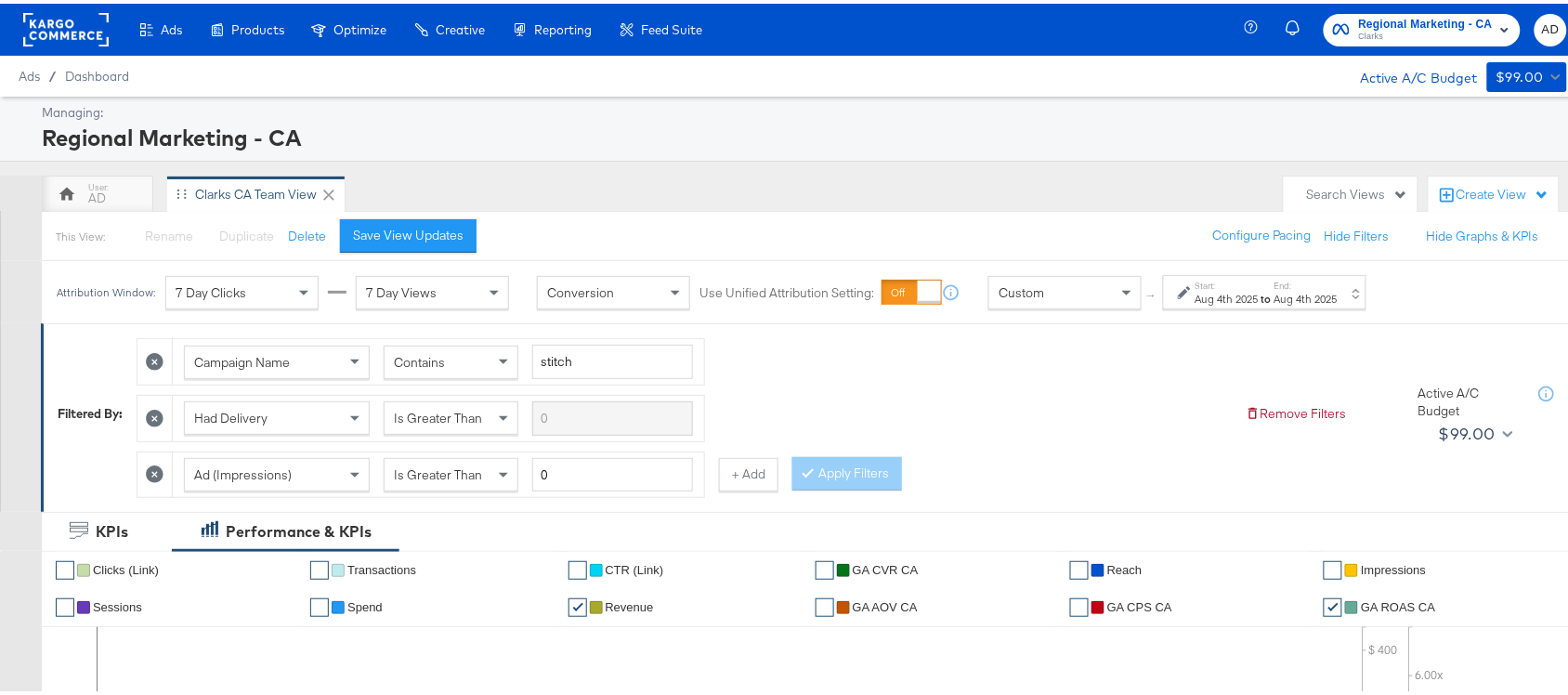 click on "Ads / Dashboard Active A/C Budget $99.00" at bounding box center (792, 72) 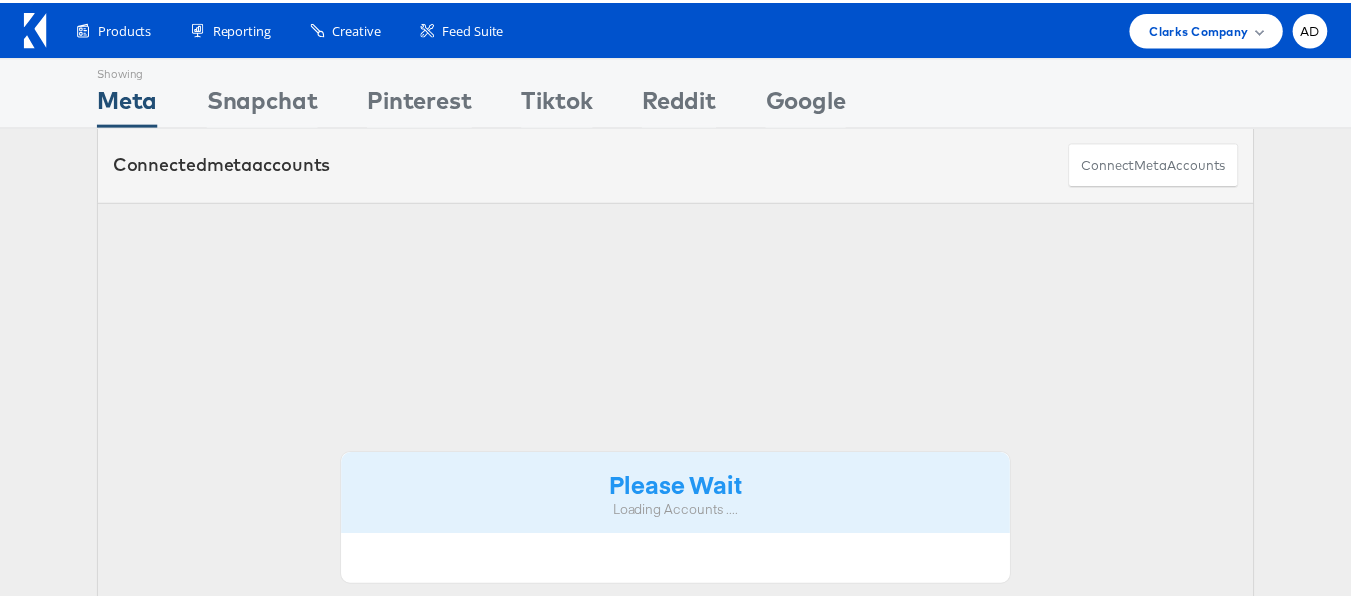 scroll, scrollTop: 0, scrollLeft: 0, axis: both 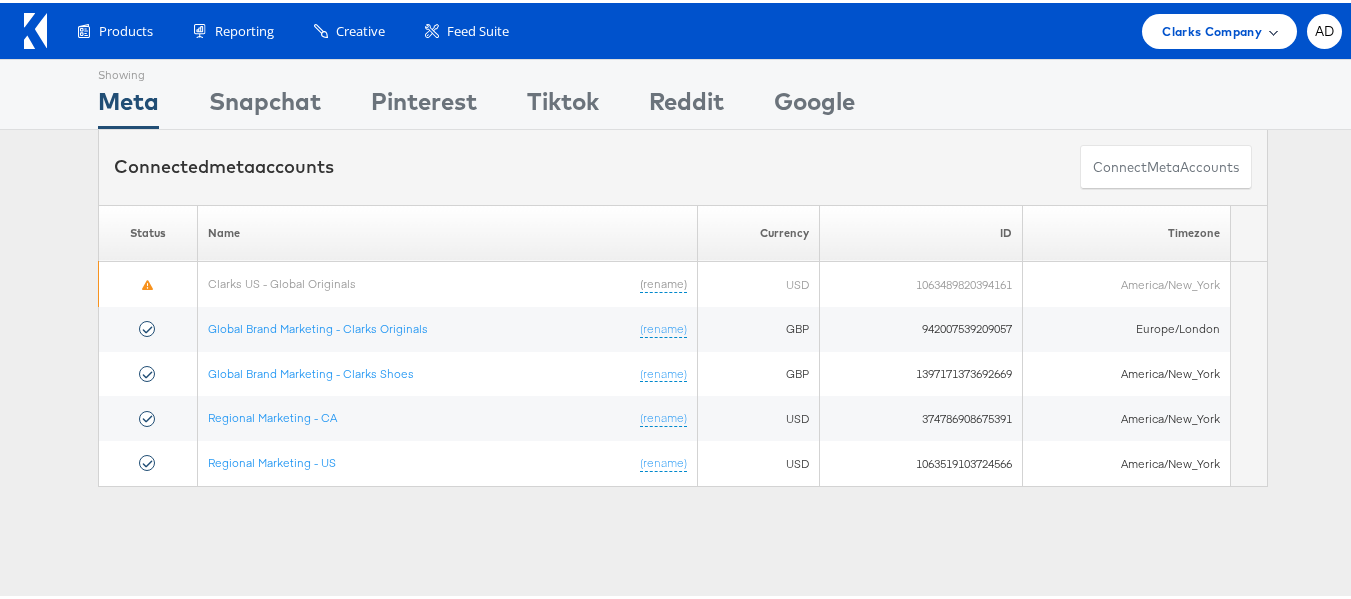 click on "Clarks Company" at bounding box center (1219, 28) 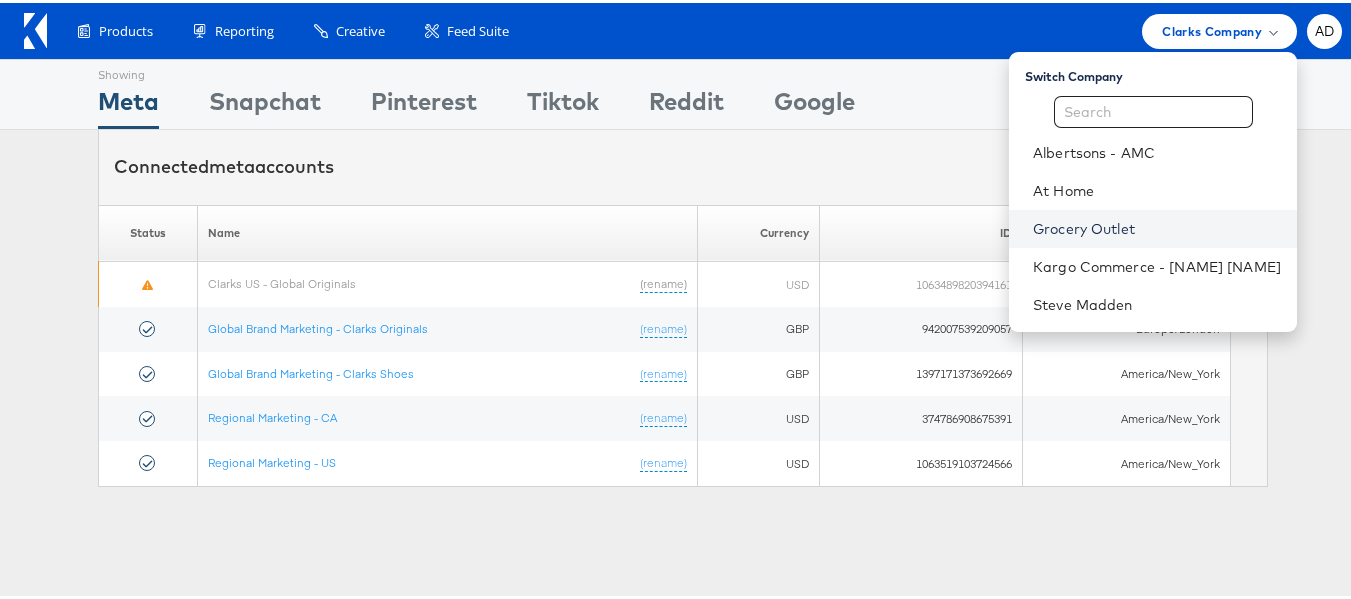 click on "Grocery Outlet" at bounding box center [1157, 226] 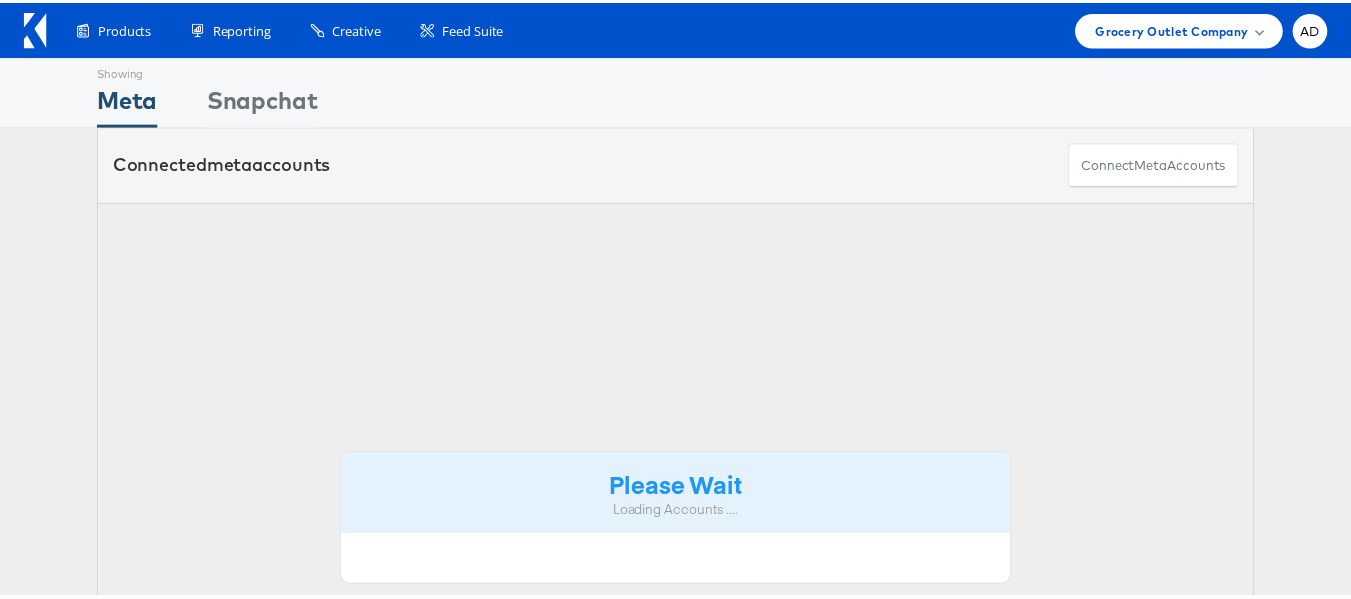 scroll, scrollTop: 0, scrollLeft: 0, axis: both 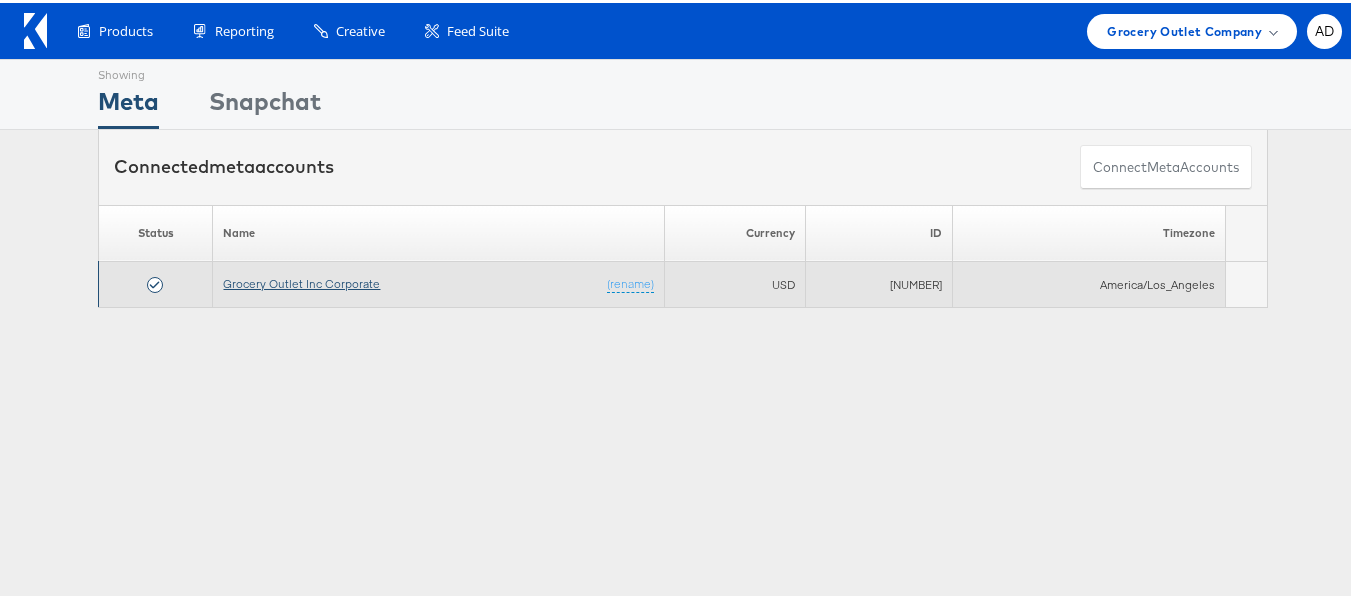 click on "Grocery Outlet Inc Corporate" at bounding box center [301, 280] 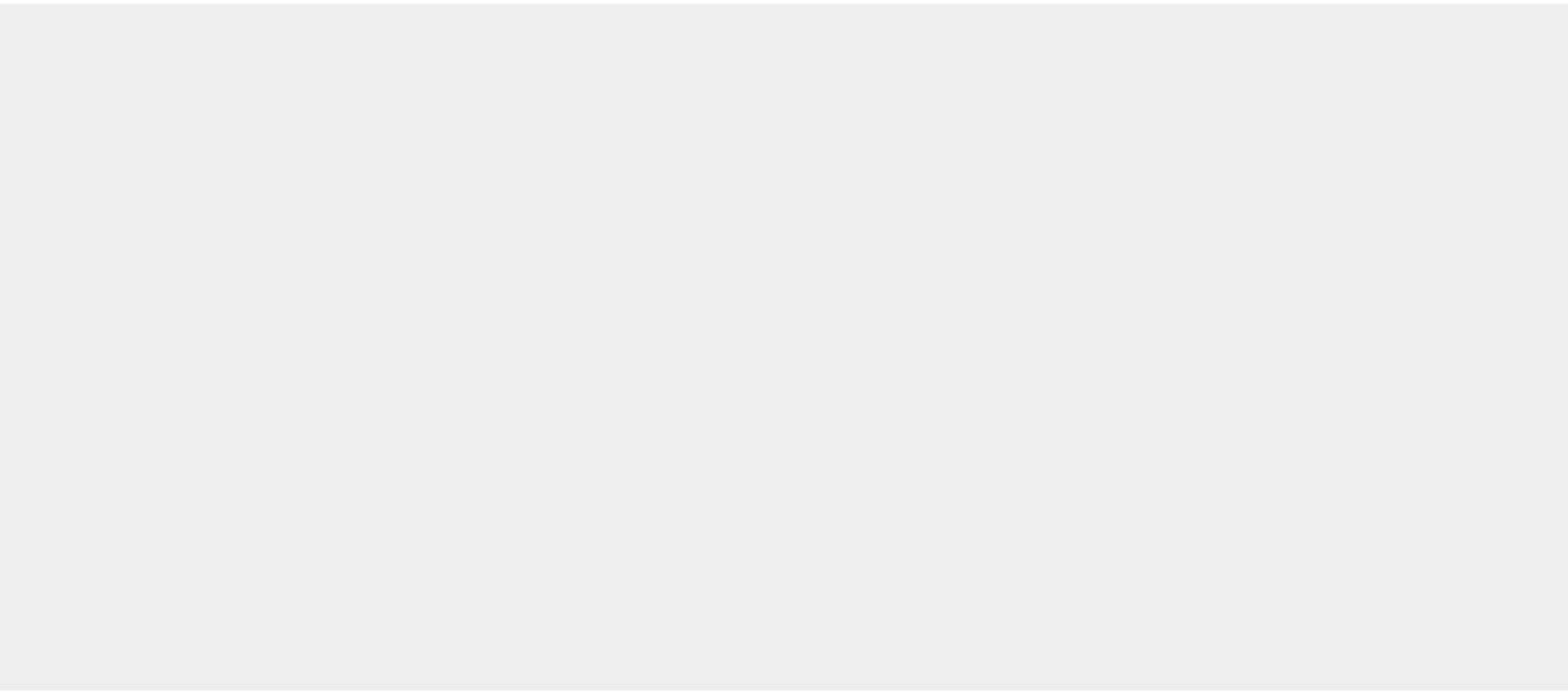 scroll, scrollTop: 0, scrollLeft: 0, axis: both 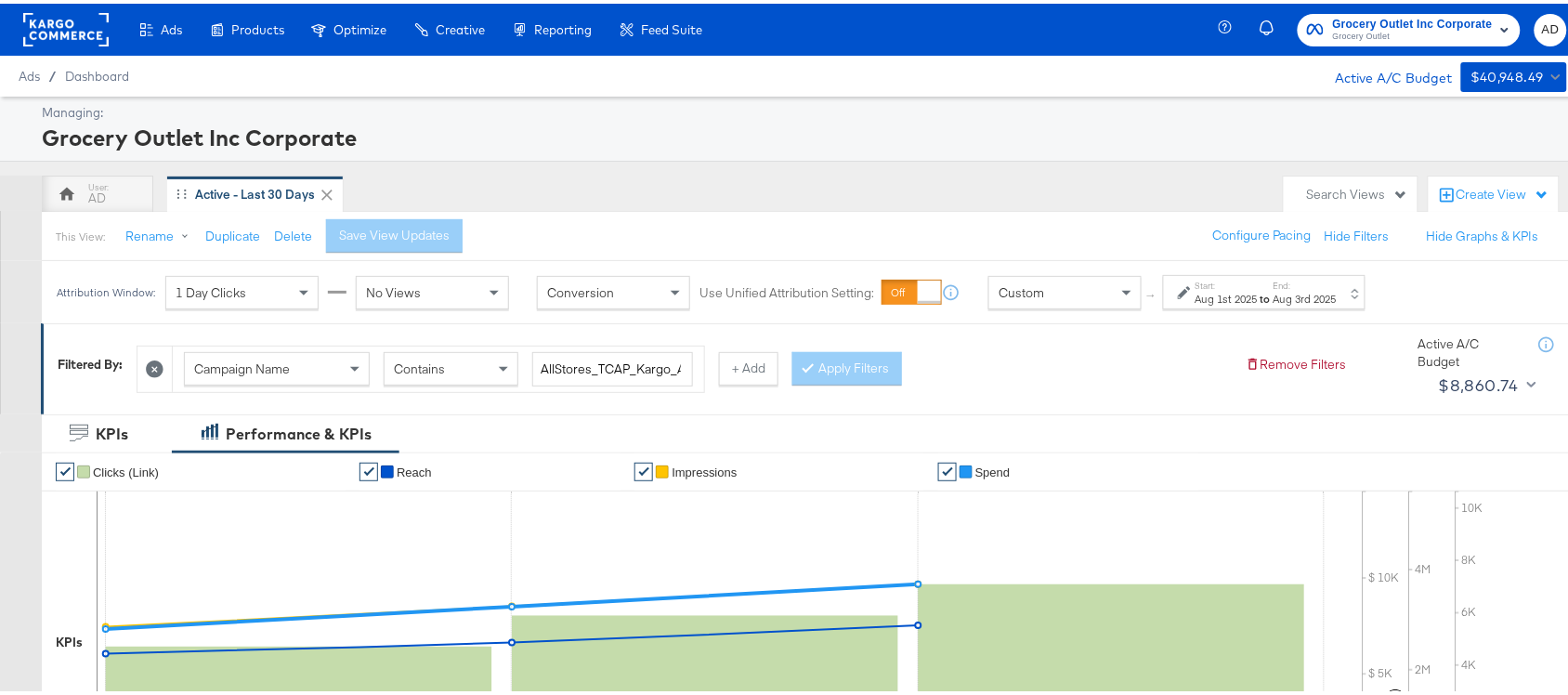 click on "to" at bounding box center (1265, 295) 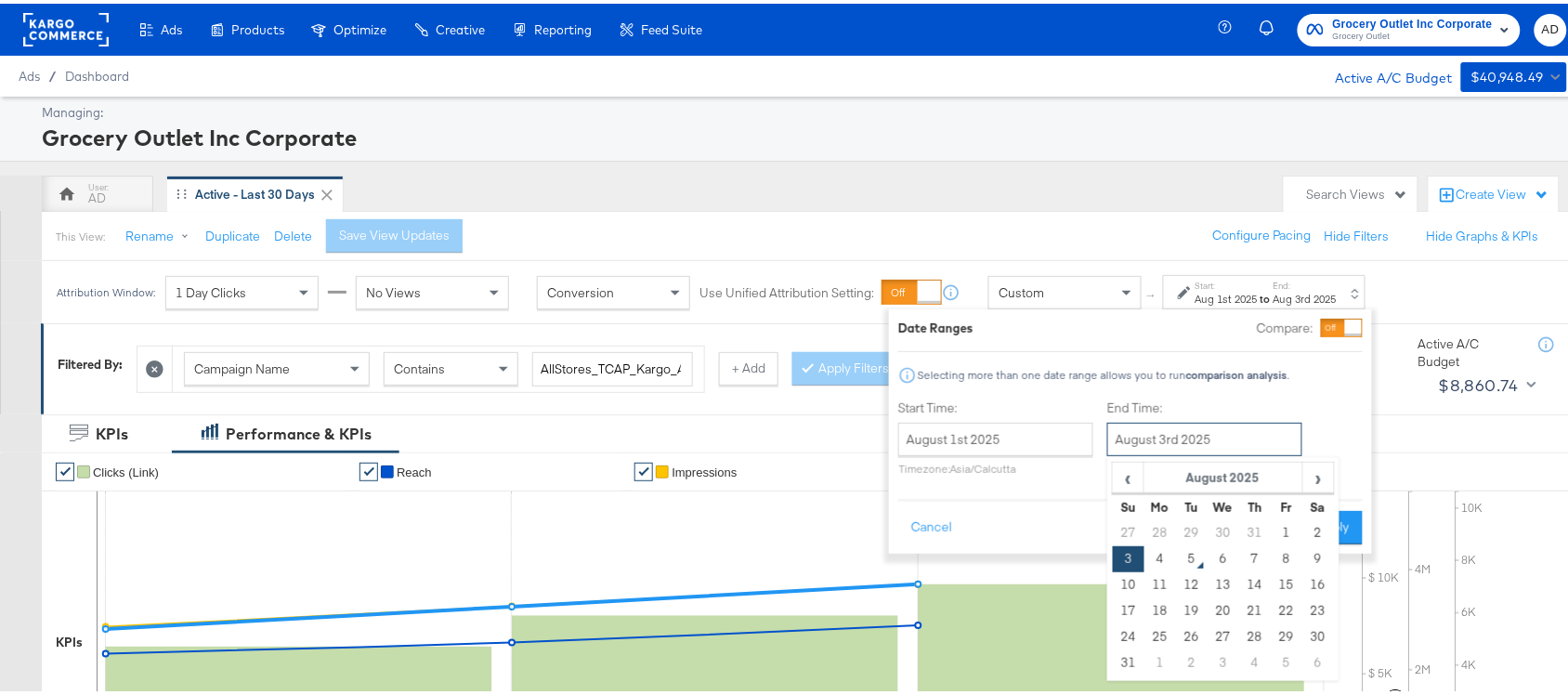click on "August 3rd 2025" at bounding box center [1205, 436] 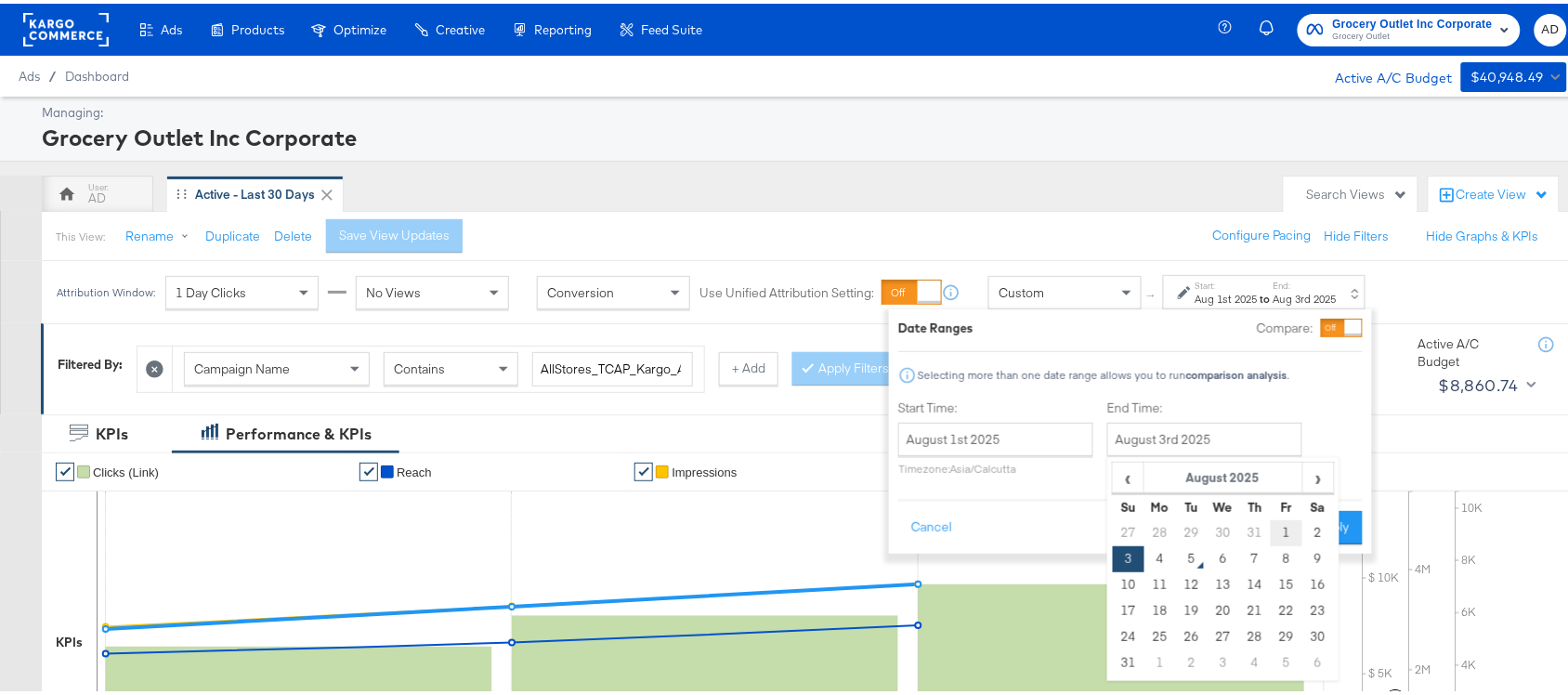 click on "1" at bounding box center [1287, 530] 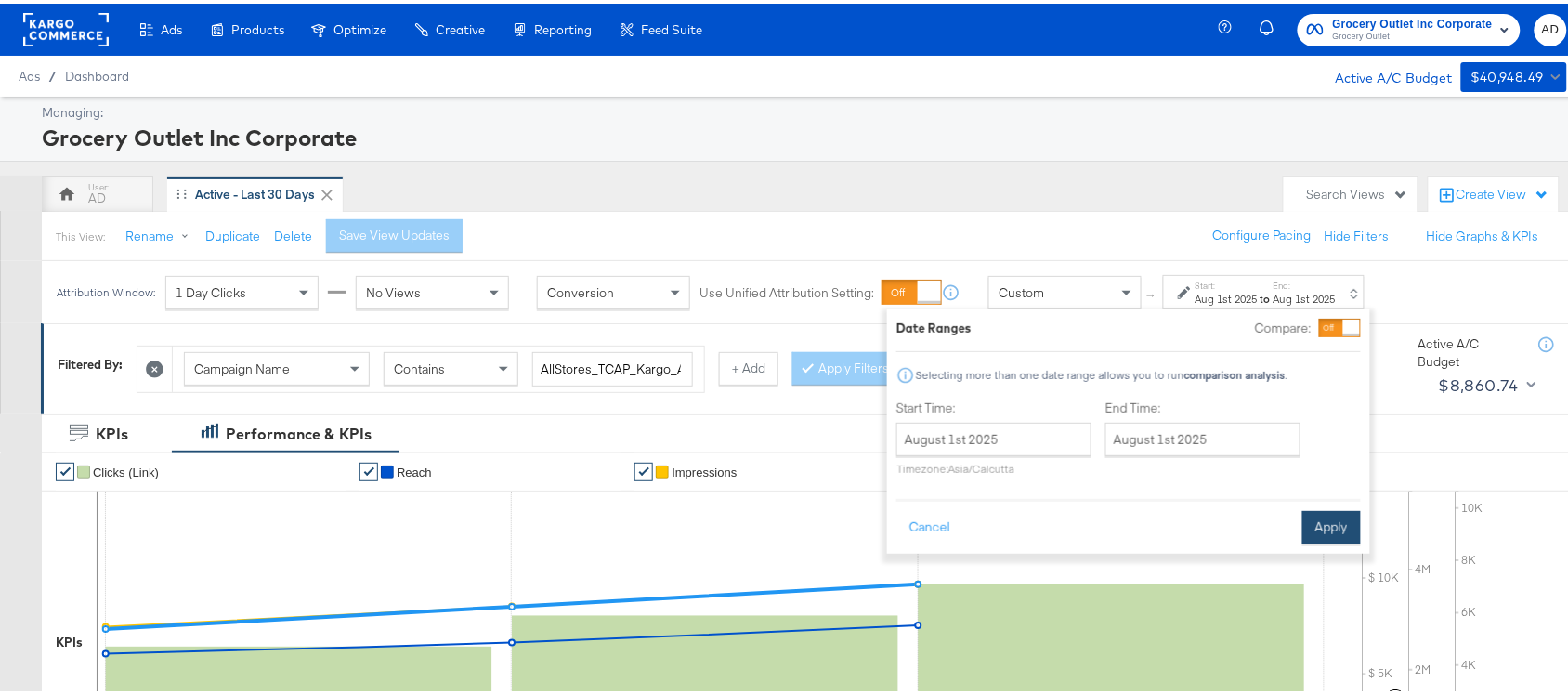 click on "Apply" at bounding box center [1331, 524] 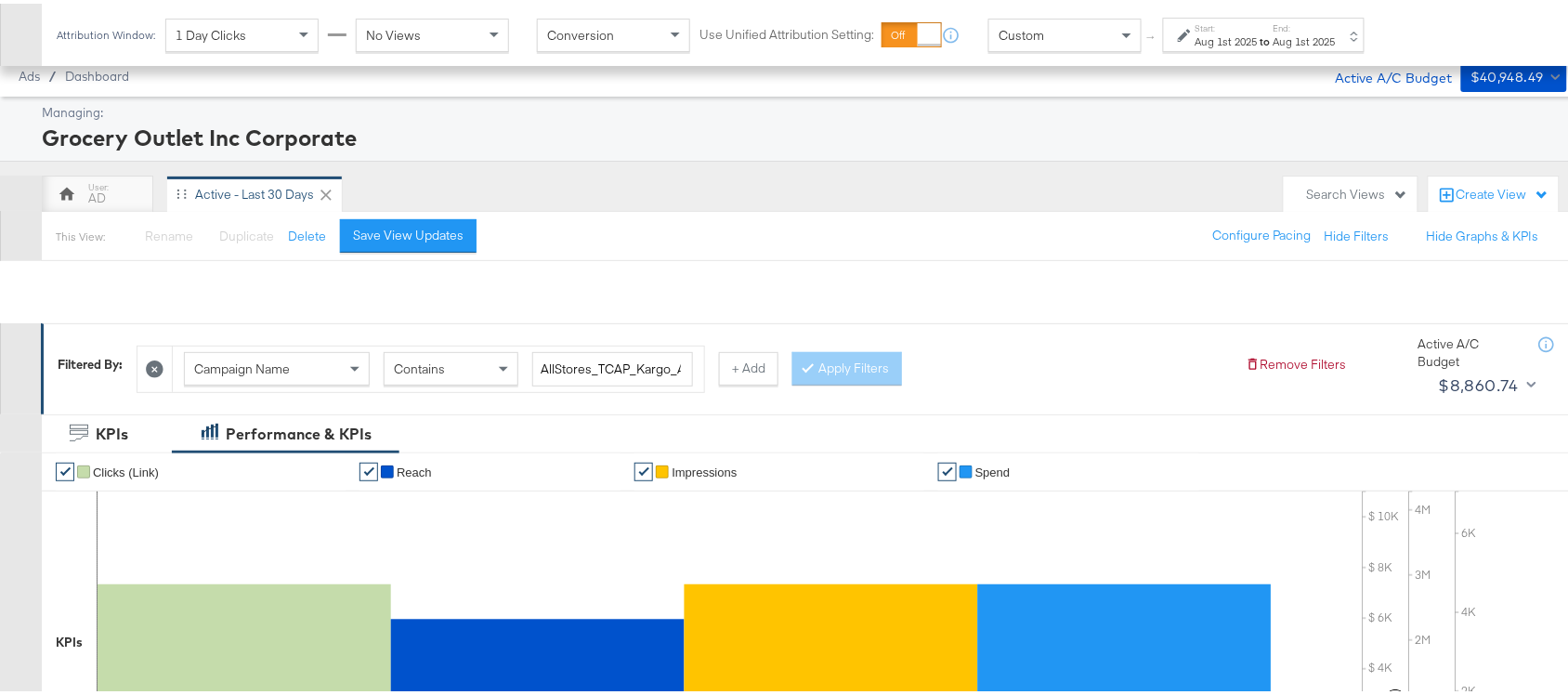 scroll, scrollTop: 648, scrollLeft: 0, axis: vertical 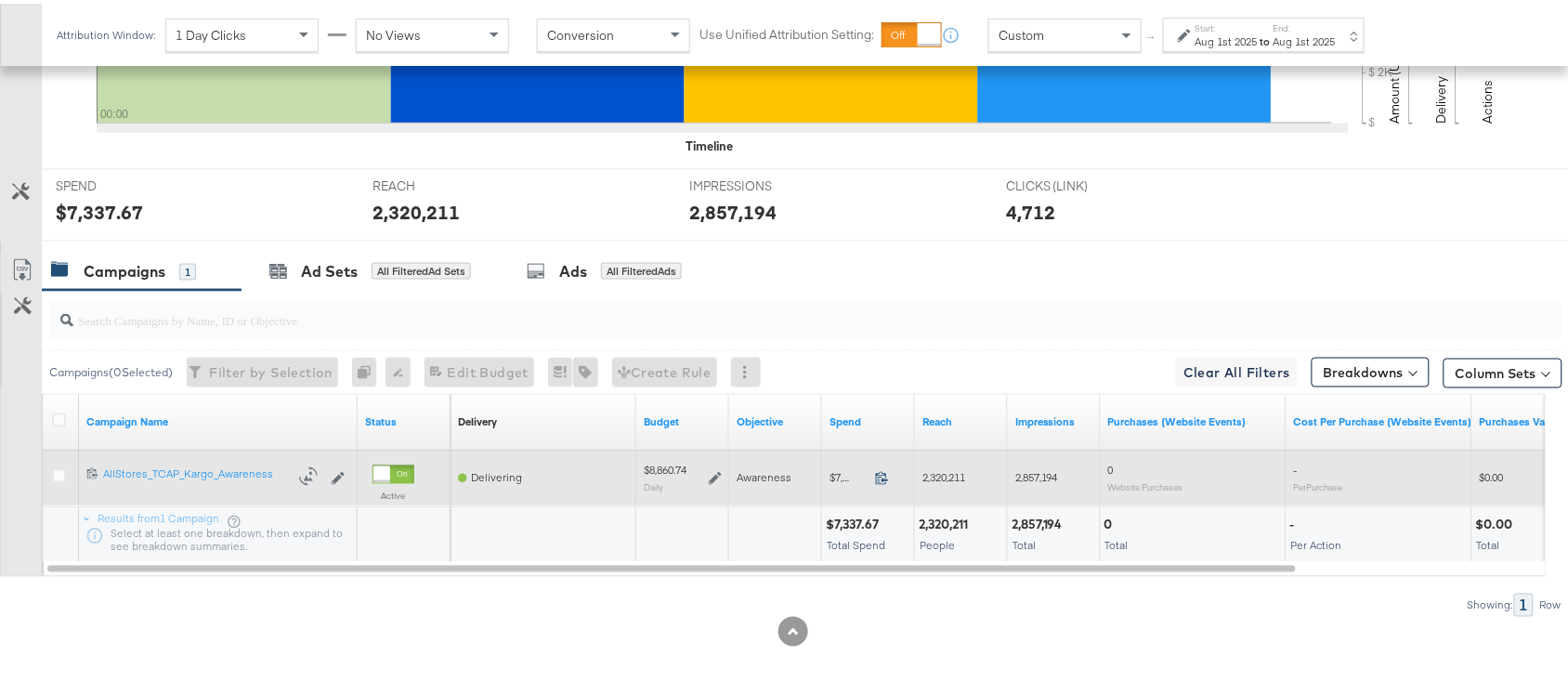 click 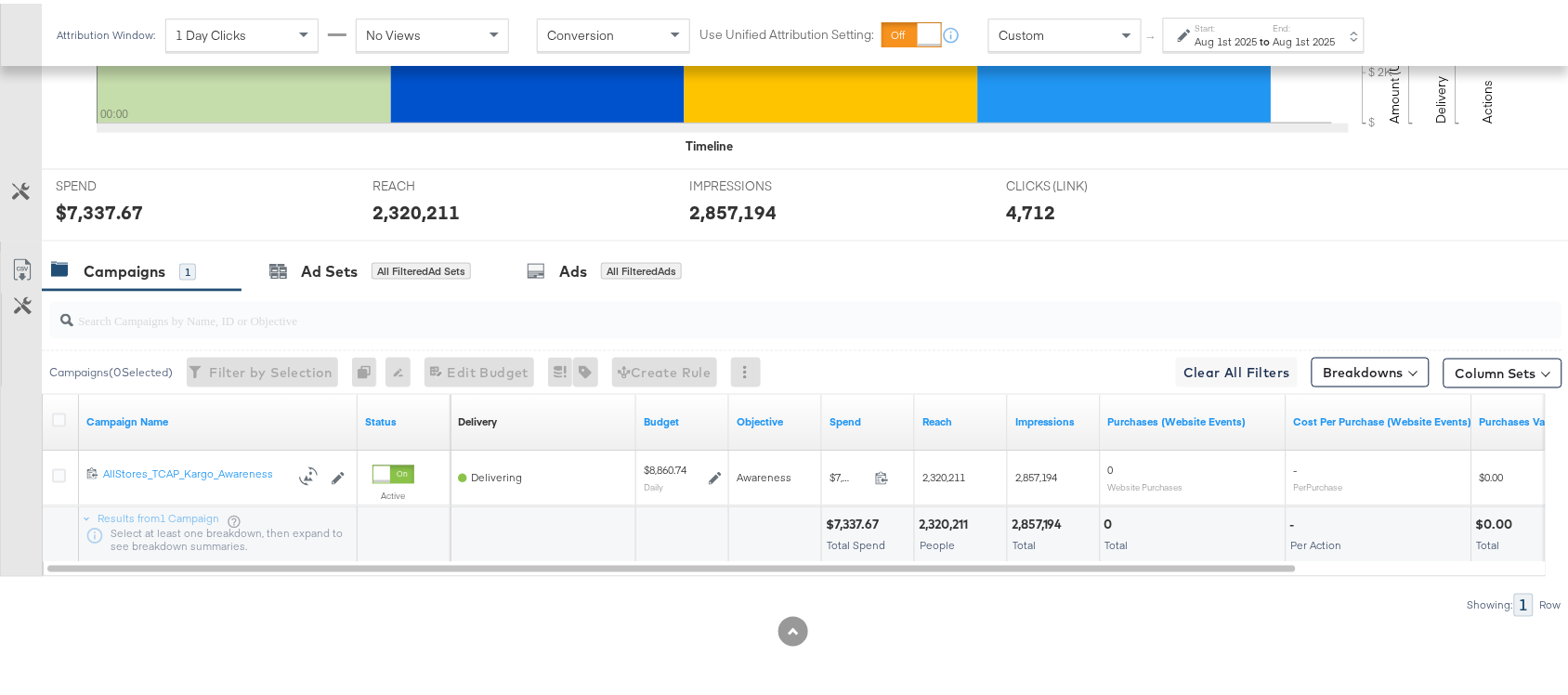 click on "End:" at bounding box center [1304, 24] 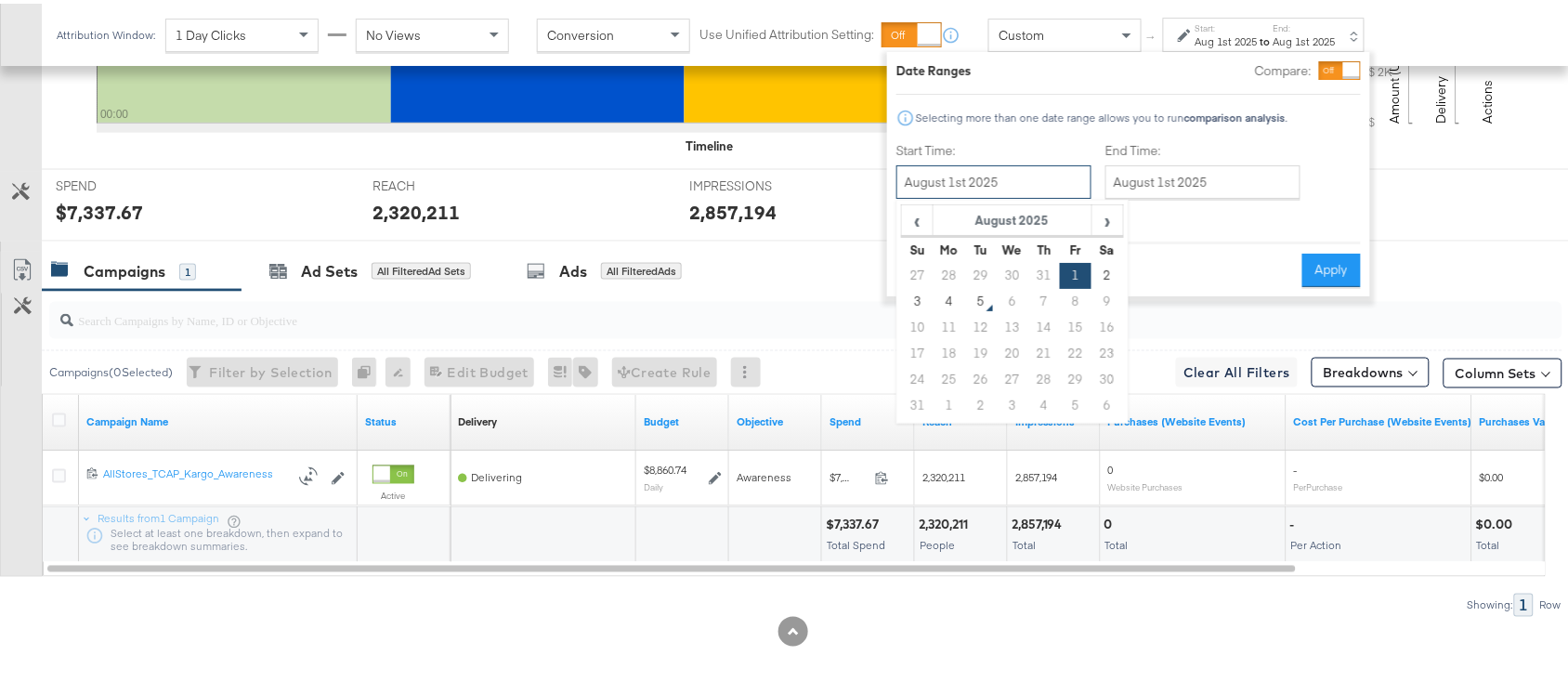 click on "August 1st 2025" at bounding box center (994, 178) 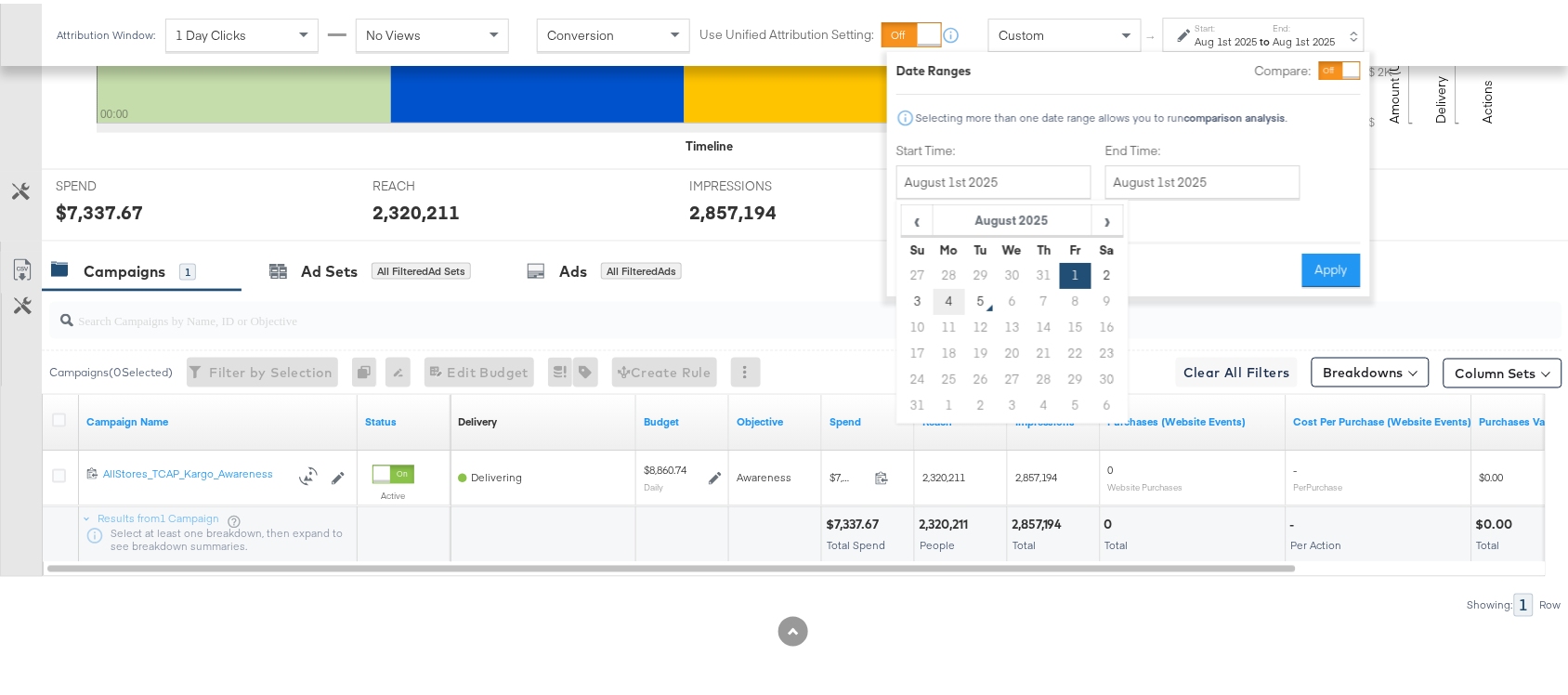 click on "4" at bounding box center (949, 298) 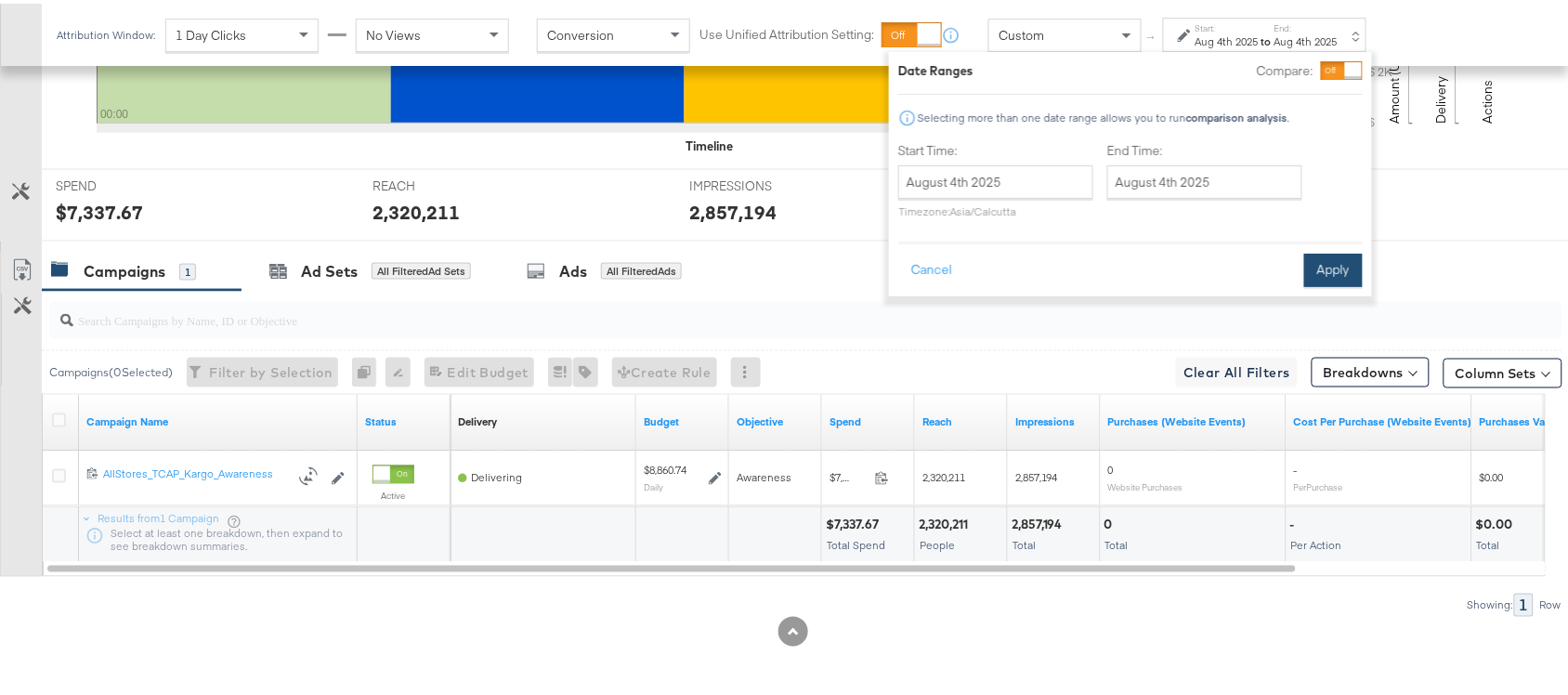 click on "Apply" at bounding box center (1333, 267) 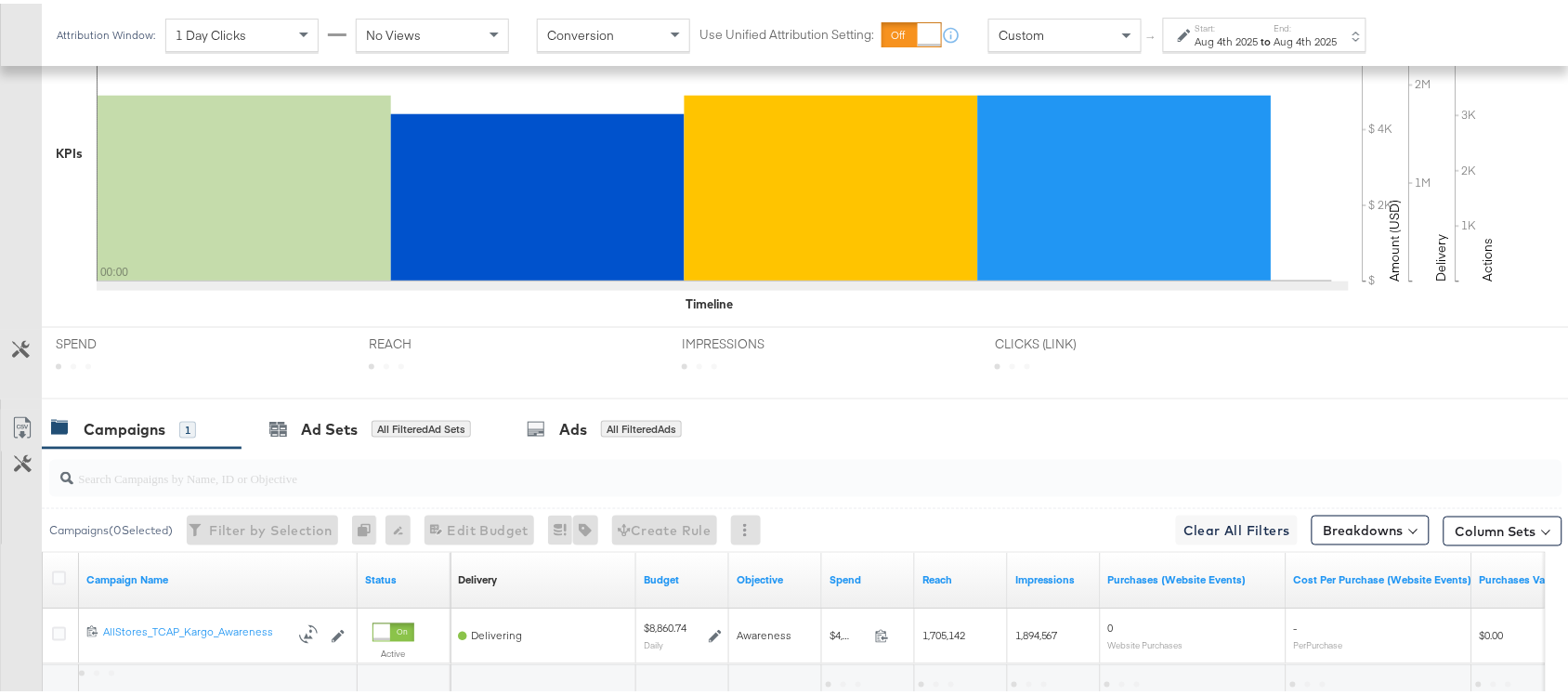 scroll, scrollTop: 648, scrollLeft: 0, axis: vertical 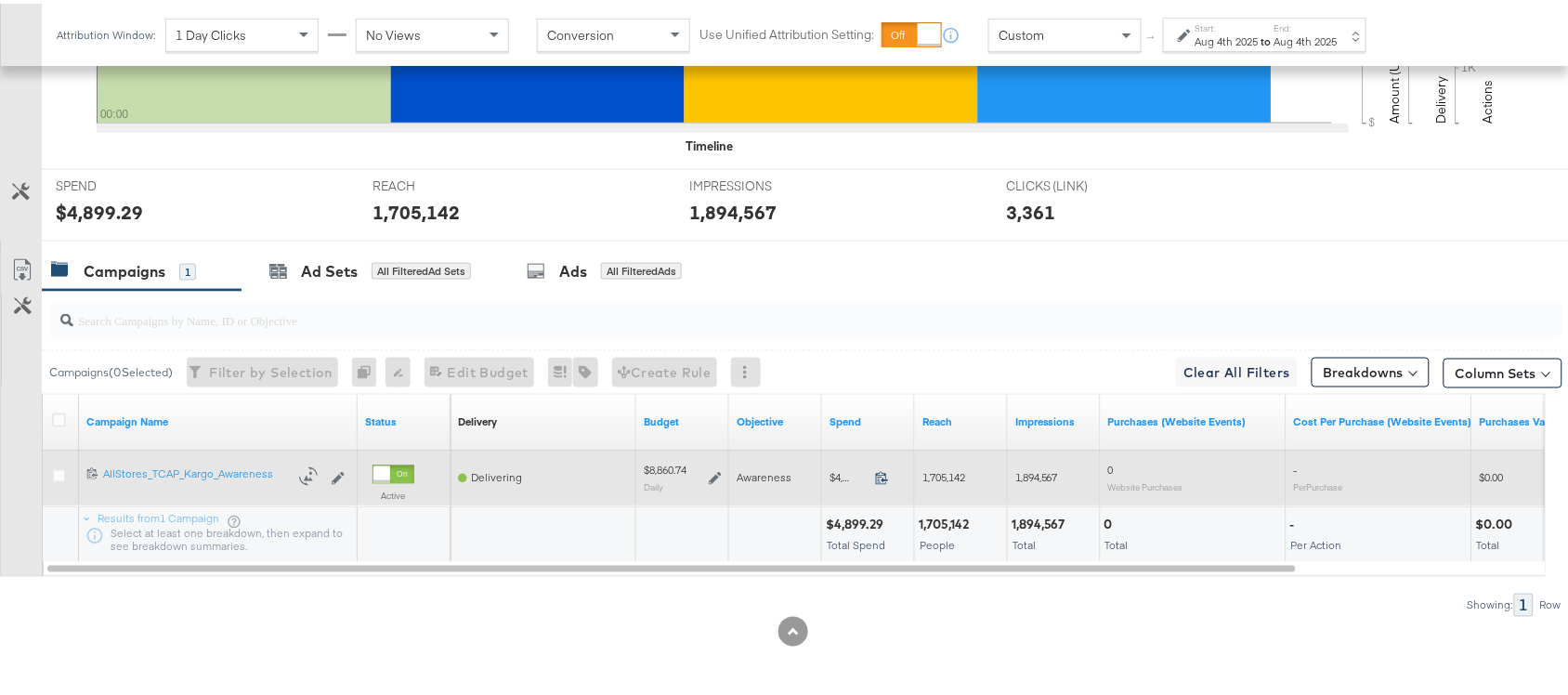 click 